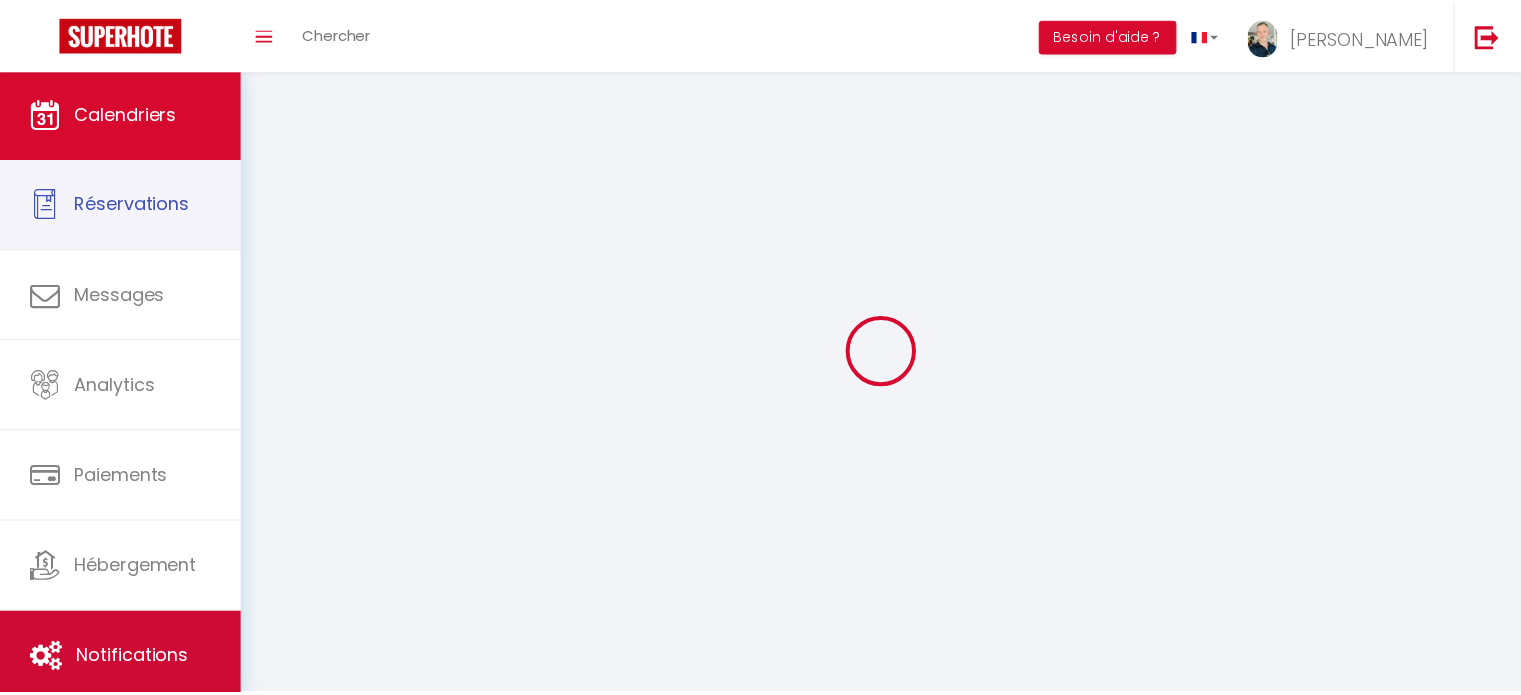 scroll, scrollTop: 0, scrollLeft: 0, axis: both 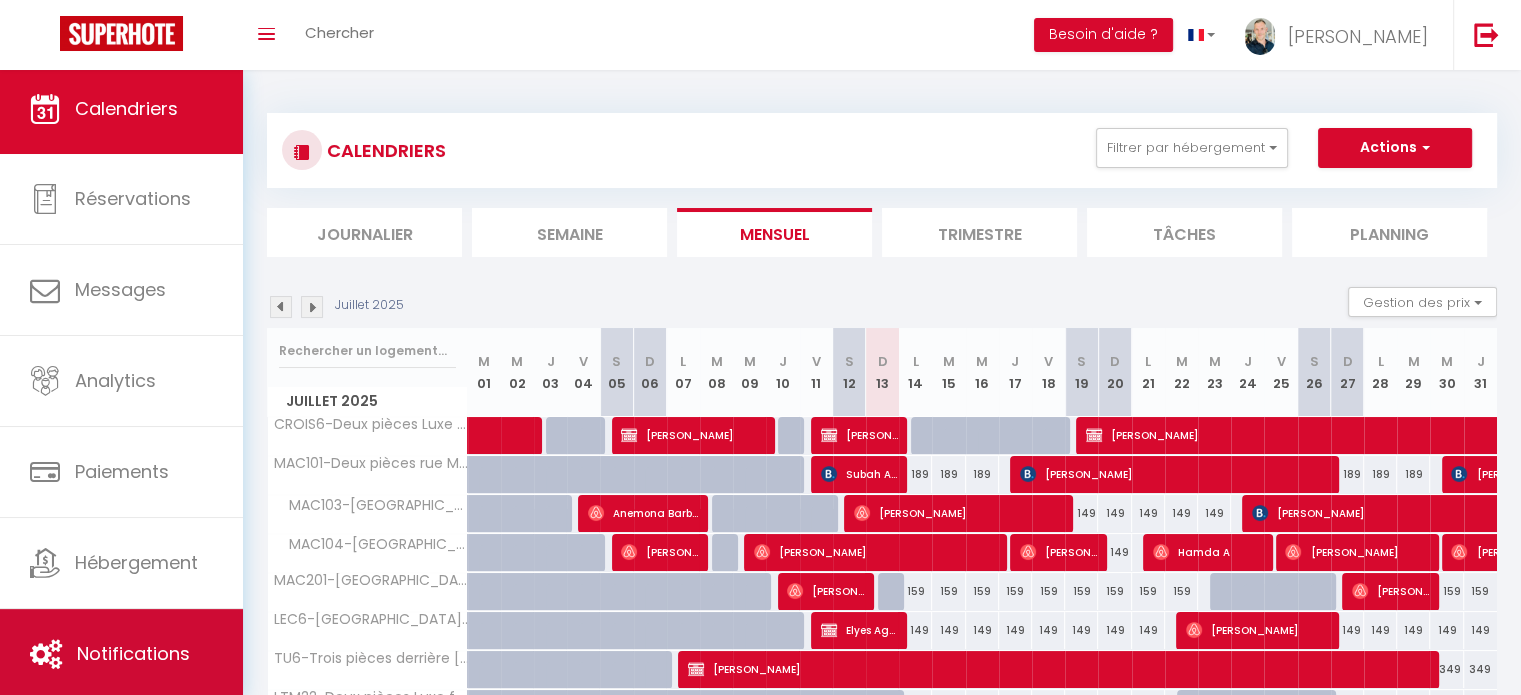 click on "Notifications" at bounding box center (121, 654) 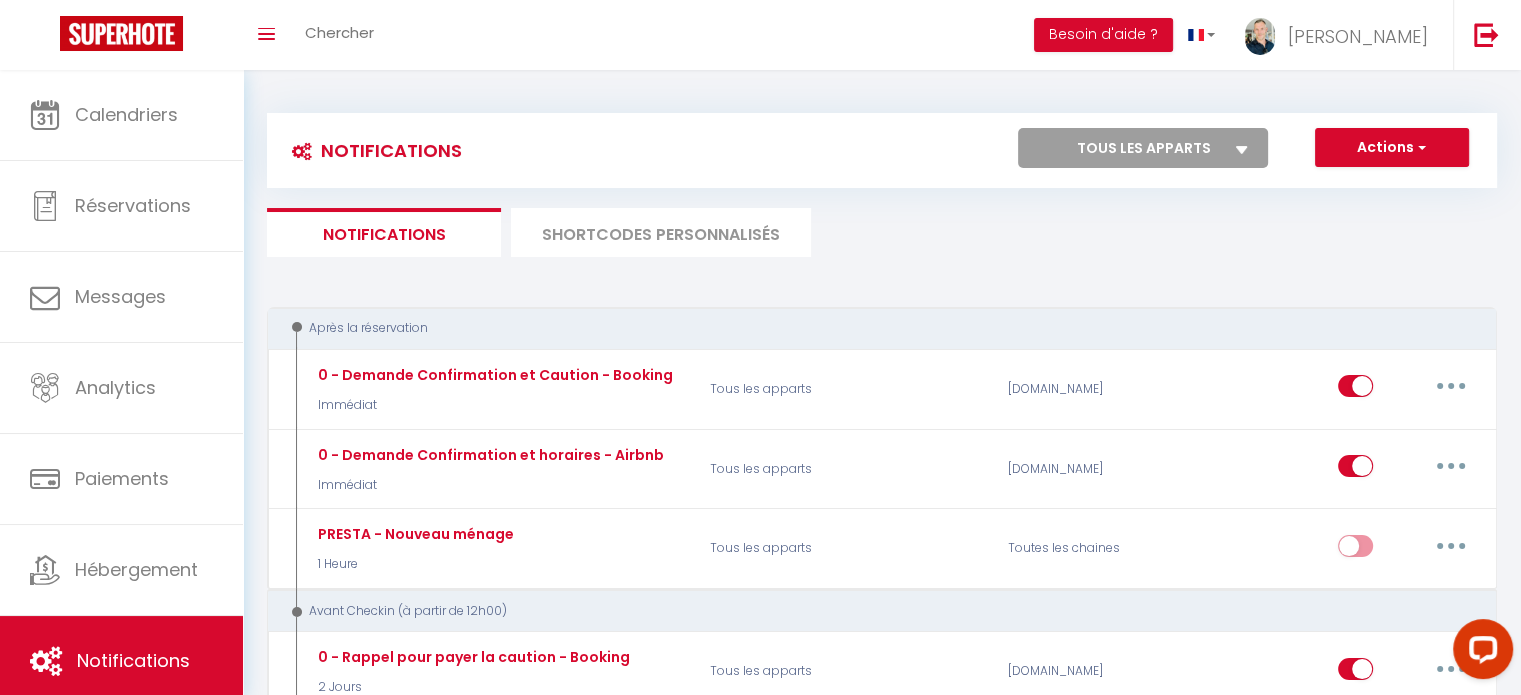 scroll, scrollTop: 0, scrollLeft: 0, axis: both 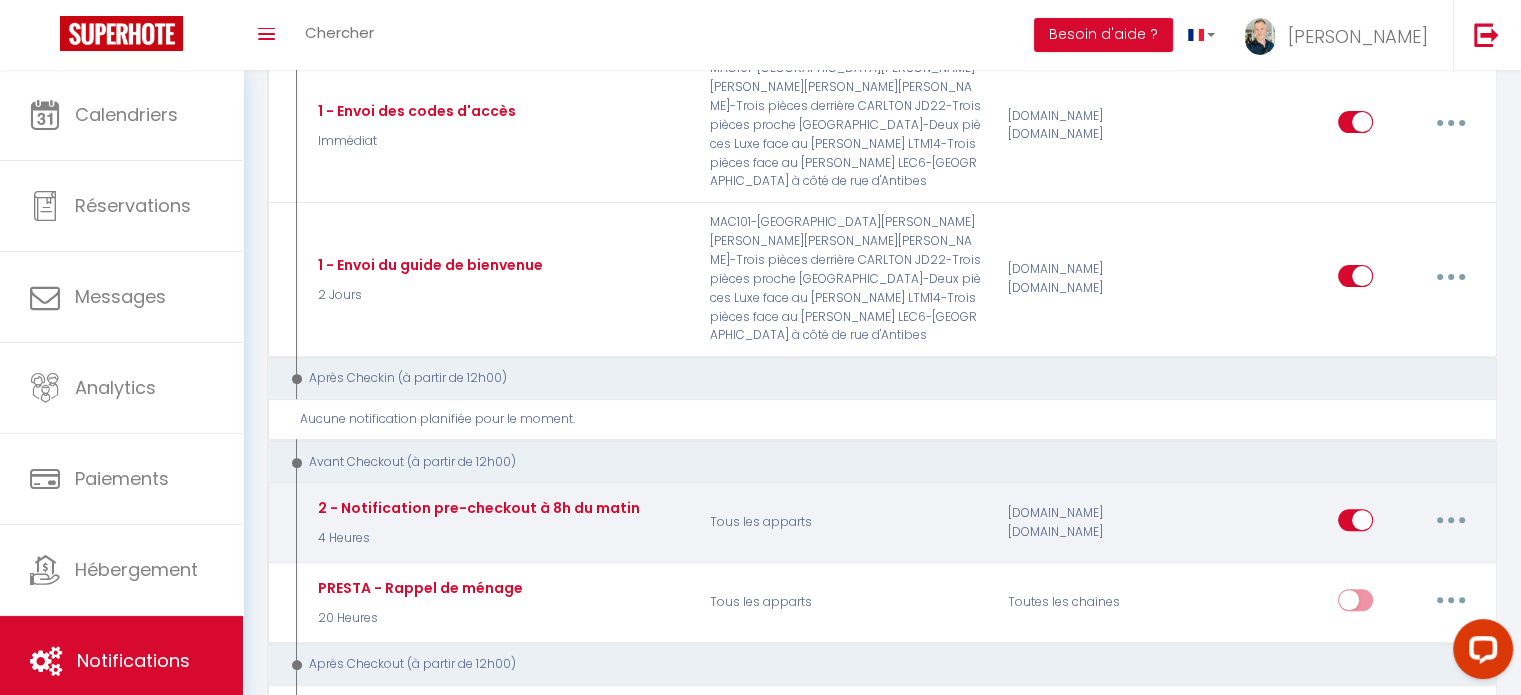 click at bounding box center (1451, 520) 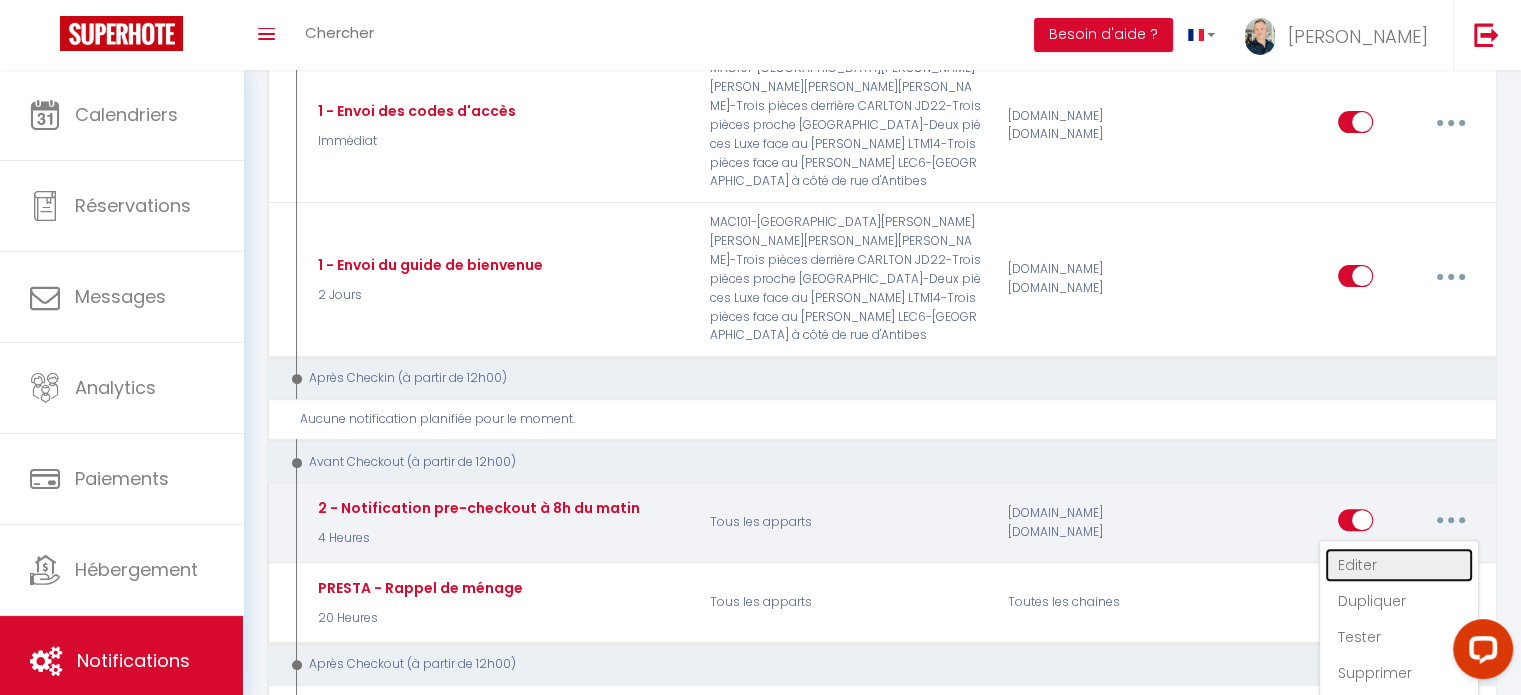 click on "Editer" at bounding box center (1399, 565) 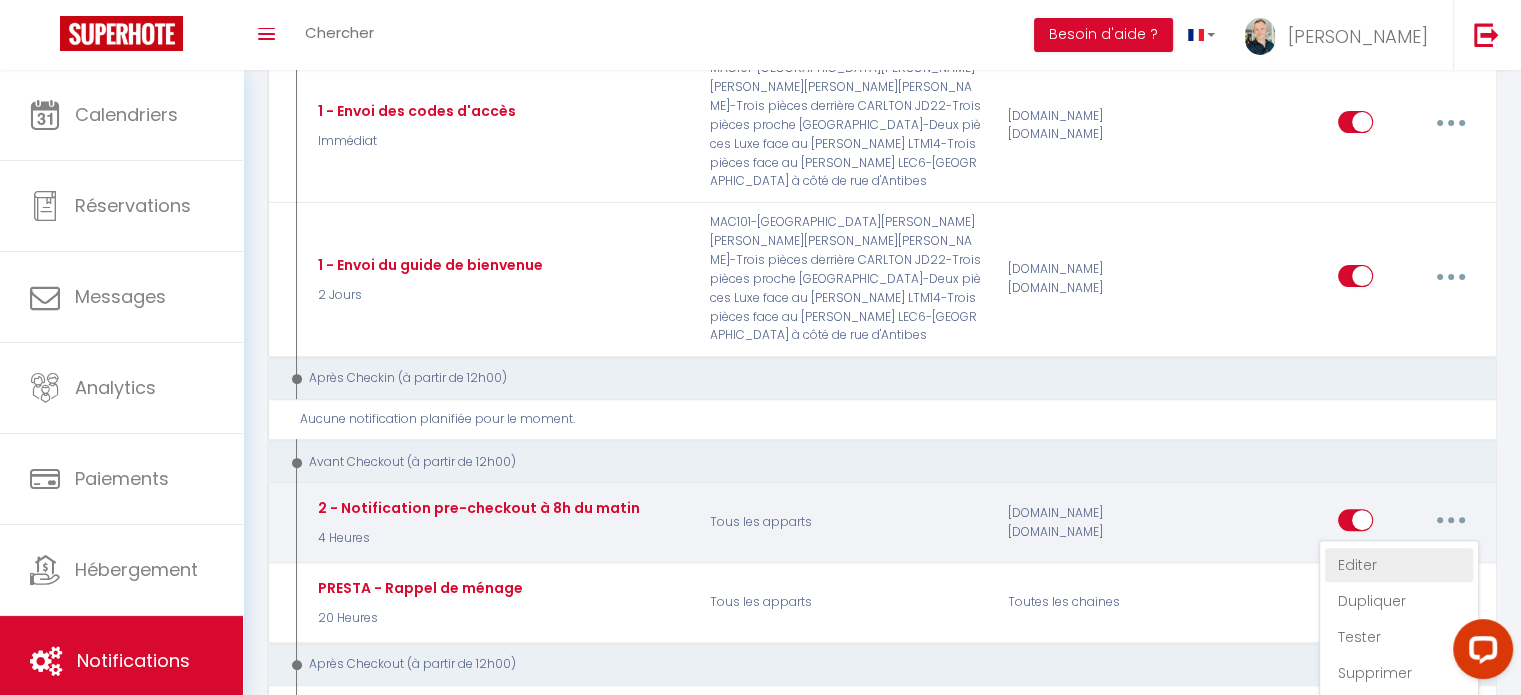 select on "4 Heures" 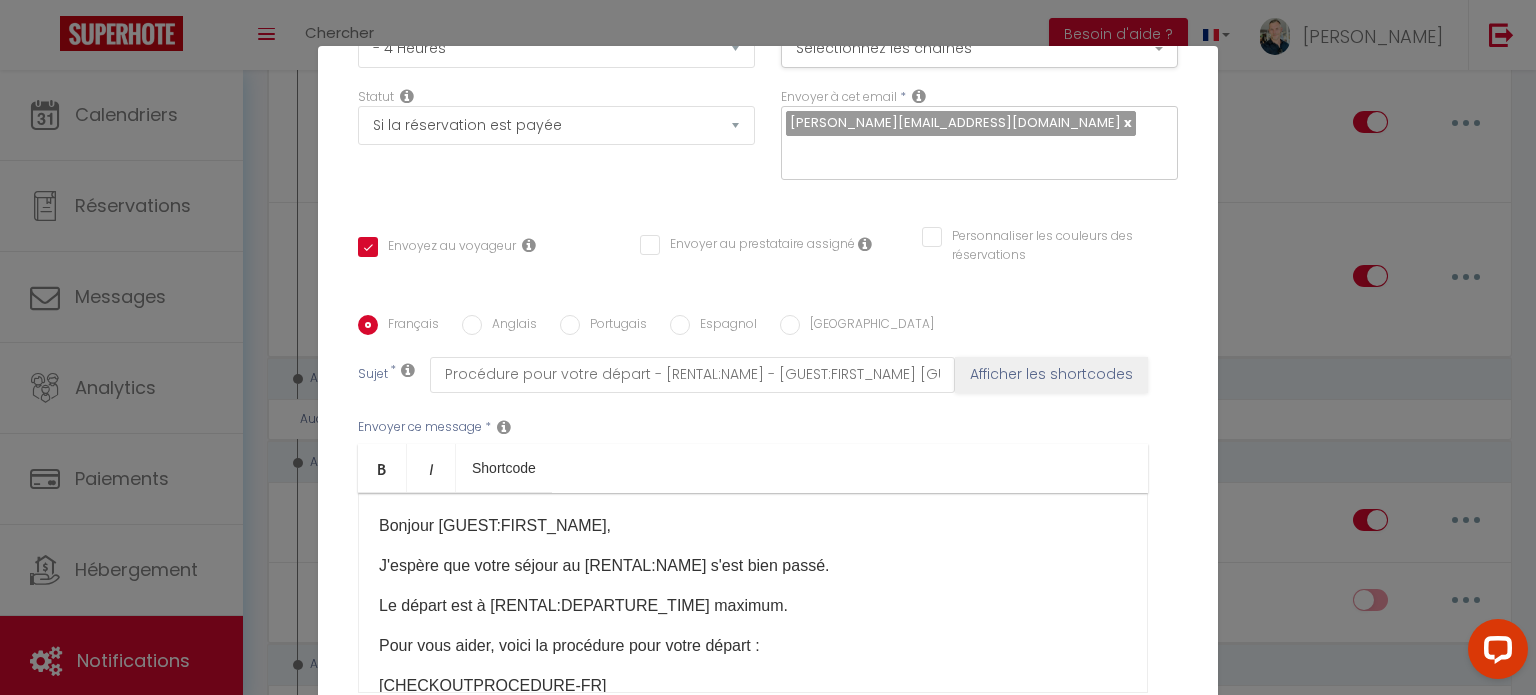 scroll, scrollTop: 291, scrollLeft: 0, axis: vertical 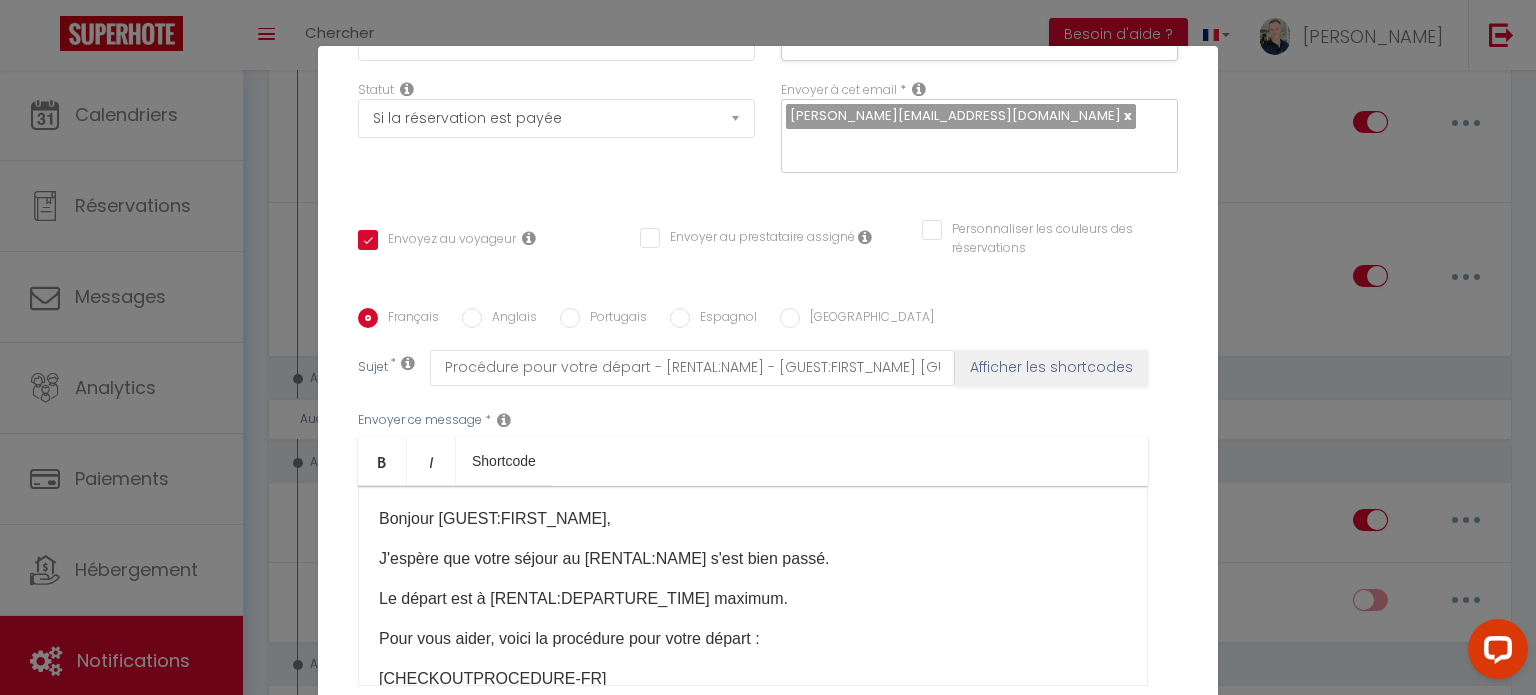 click on "Anglais" at bounding box center [509, 319] 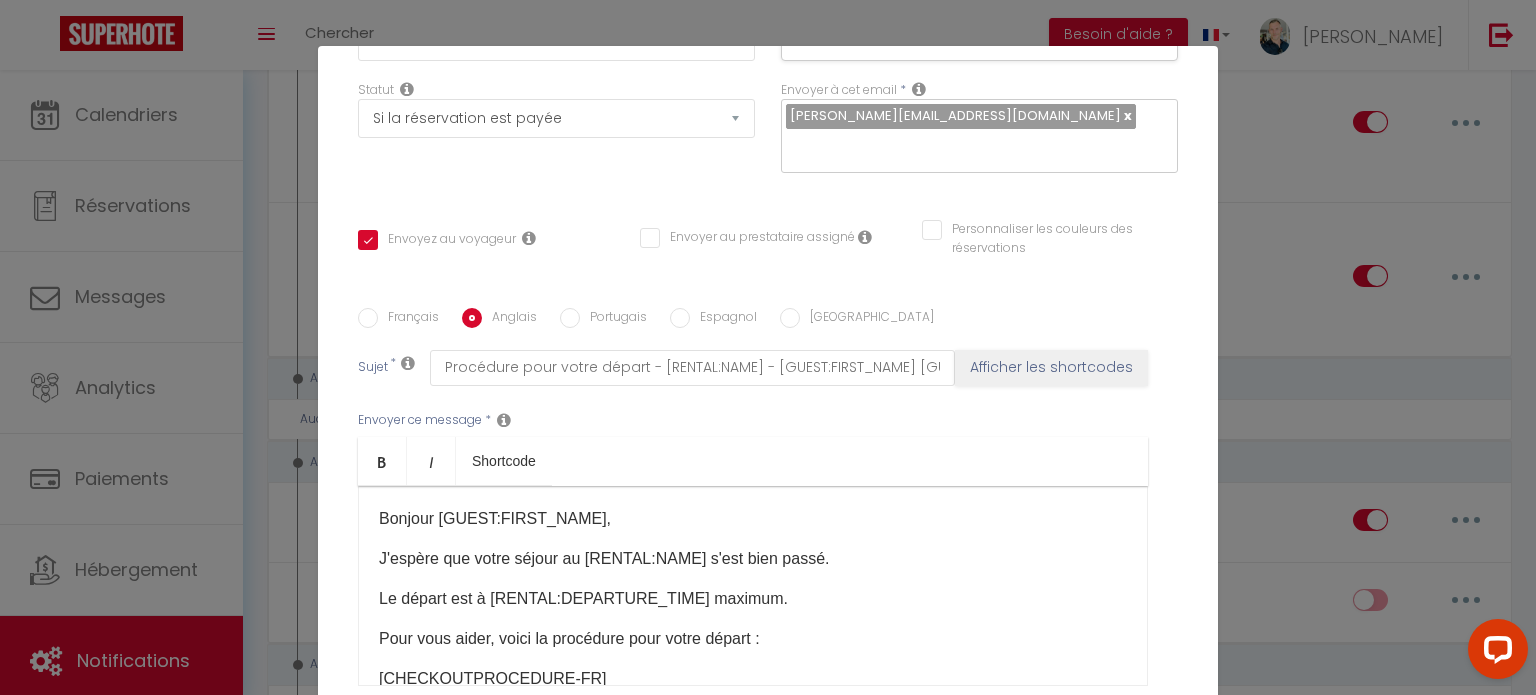 checkbox on "true" 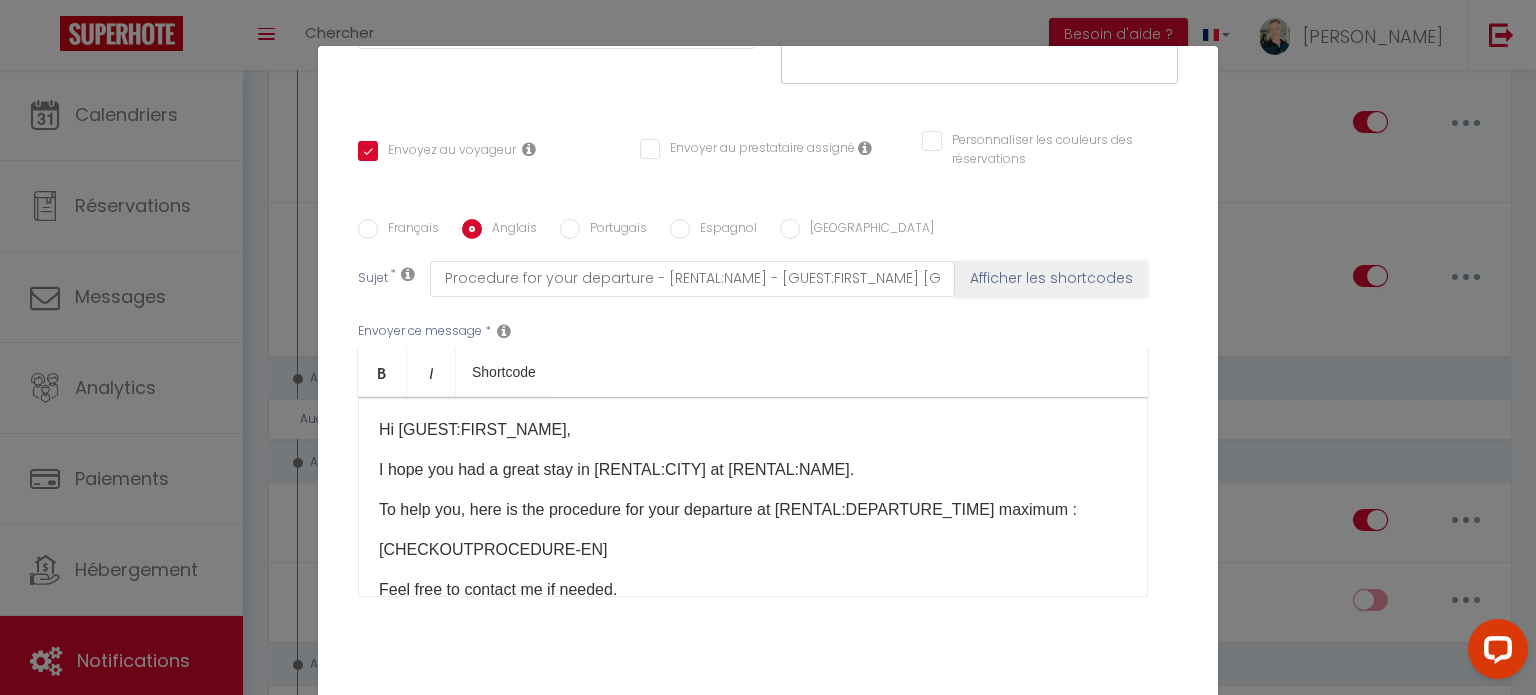 scroll, scrollTop: 396, scrollLeft: 0, axis: vertical 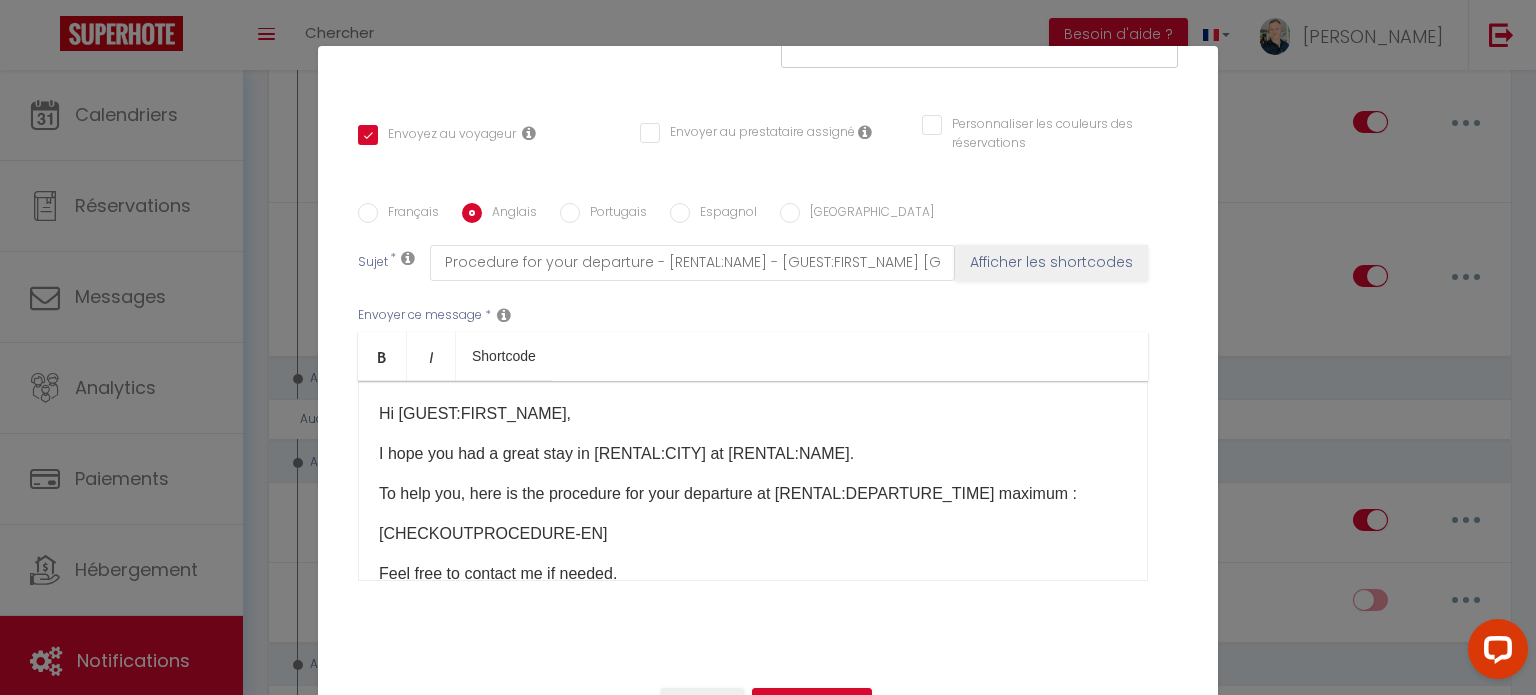 click on "Hi [GUEST:FIRST_NAME],
I hope you had a great stay in [RENTAL:CITY] at [RENTAL:NAME].
To help you, here is the procedure for your departure at [RENTAL:DEPARTURE_TIME] maximum :
[CHECKOUTPROCEDURE-EN]
Feel free to contact me if needed.
See you,
[PERSON_NAME]
Phone : [PHONE_NUMBER]" at bounding box center [753, 481] 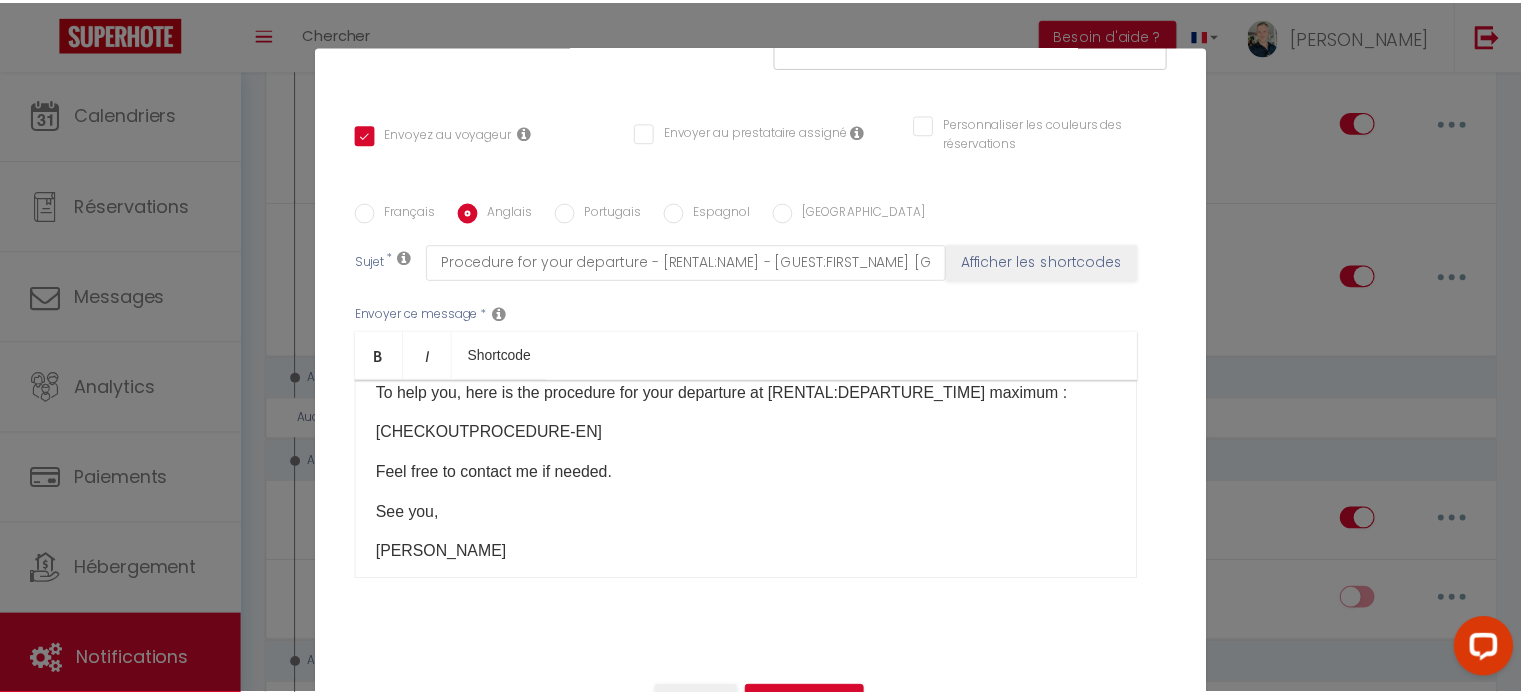 scroll, scrollTop: 0, scrollLeft: 0, axis: both 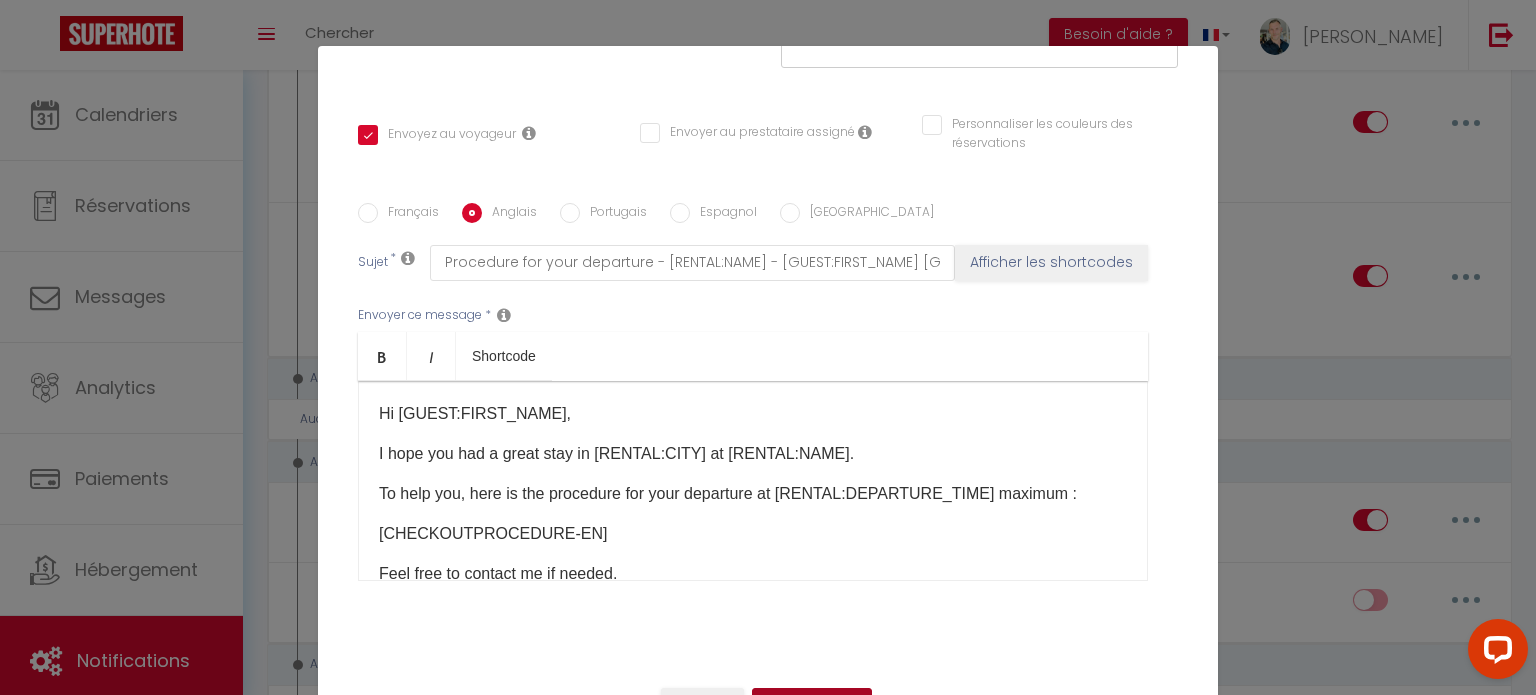 click on "Mettre à jour" at bounding box center [812, 705] 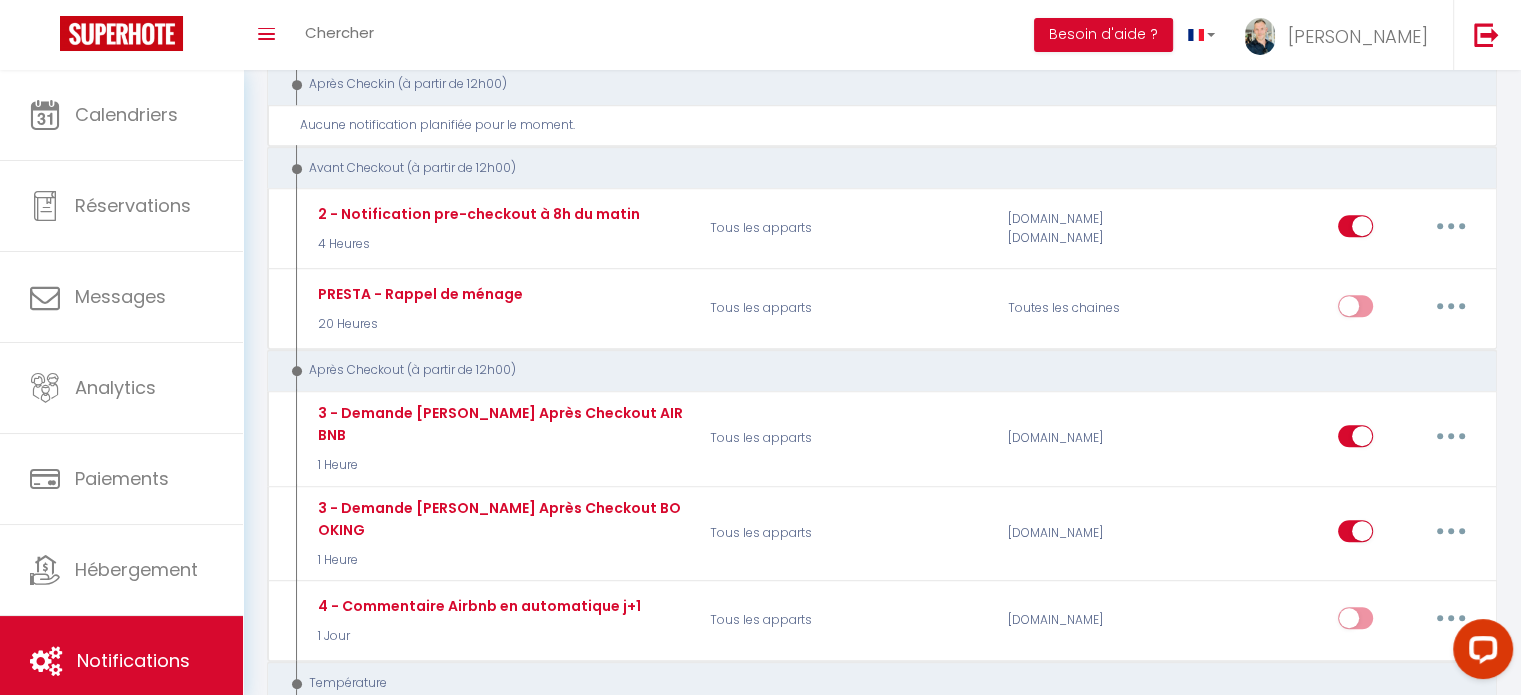 scroll, scrollTop: 979, scrollLeft: 0, axis: vertical 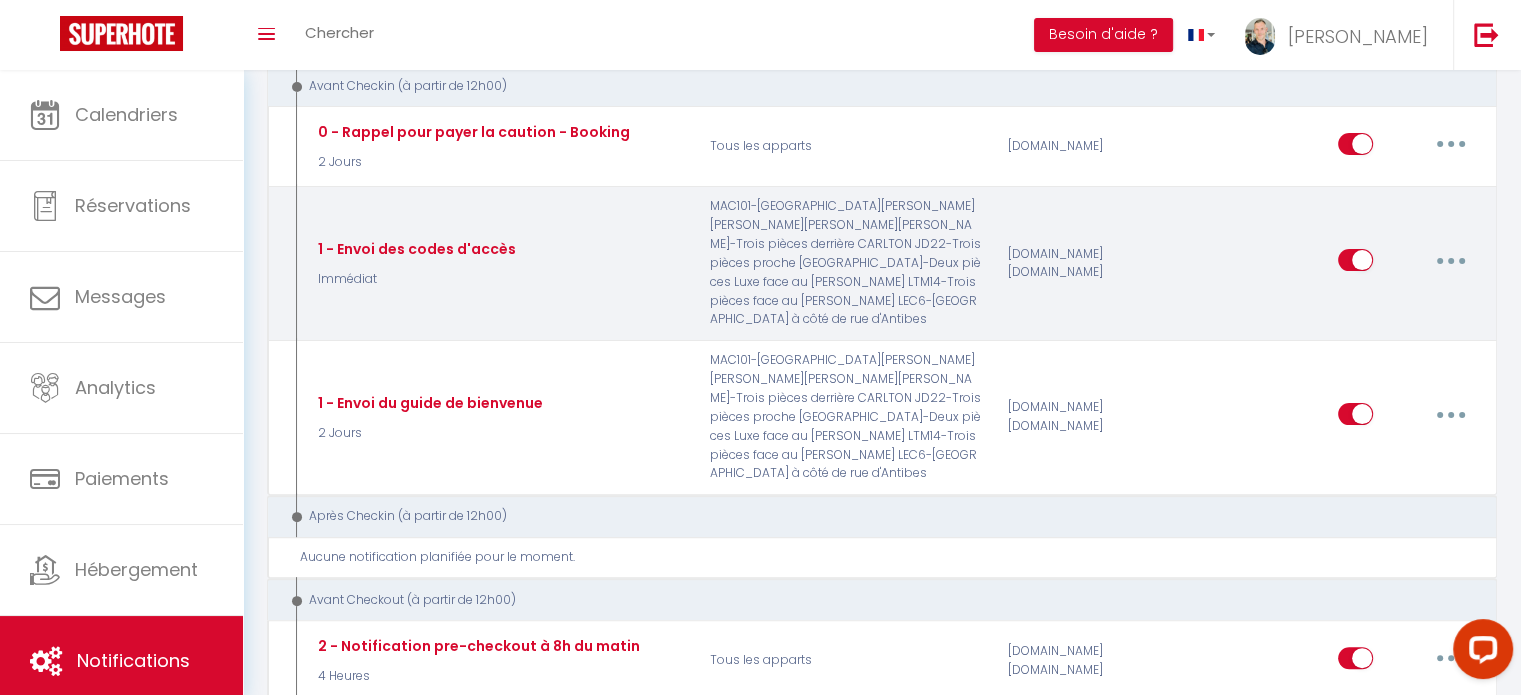 click at bounding box center (1451, 260) 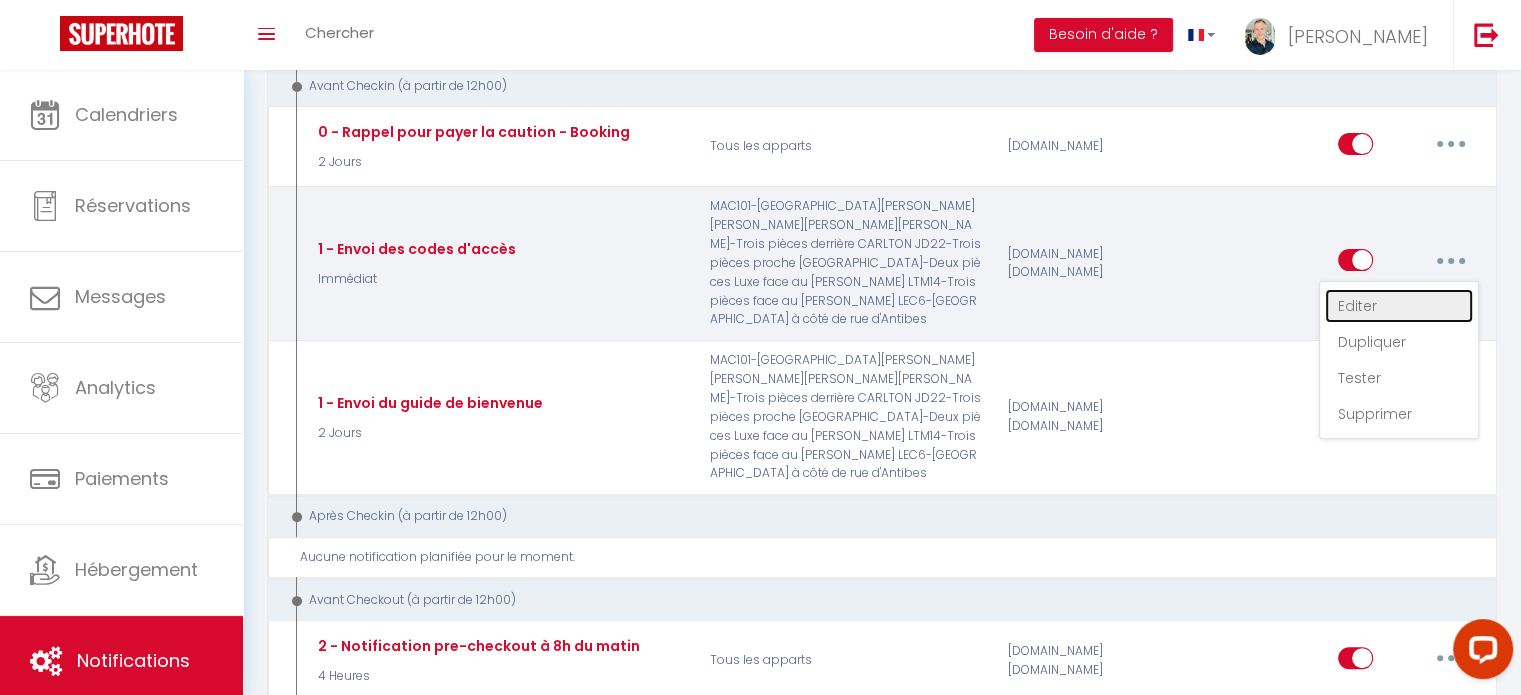 click on "Editer" at bounding box center (1399, 306) 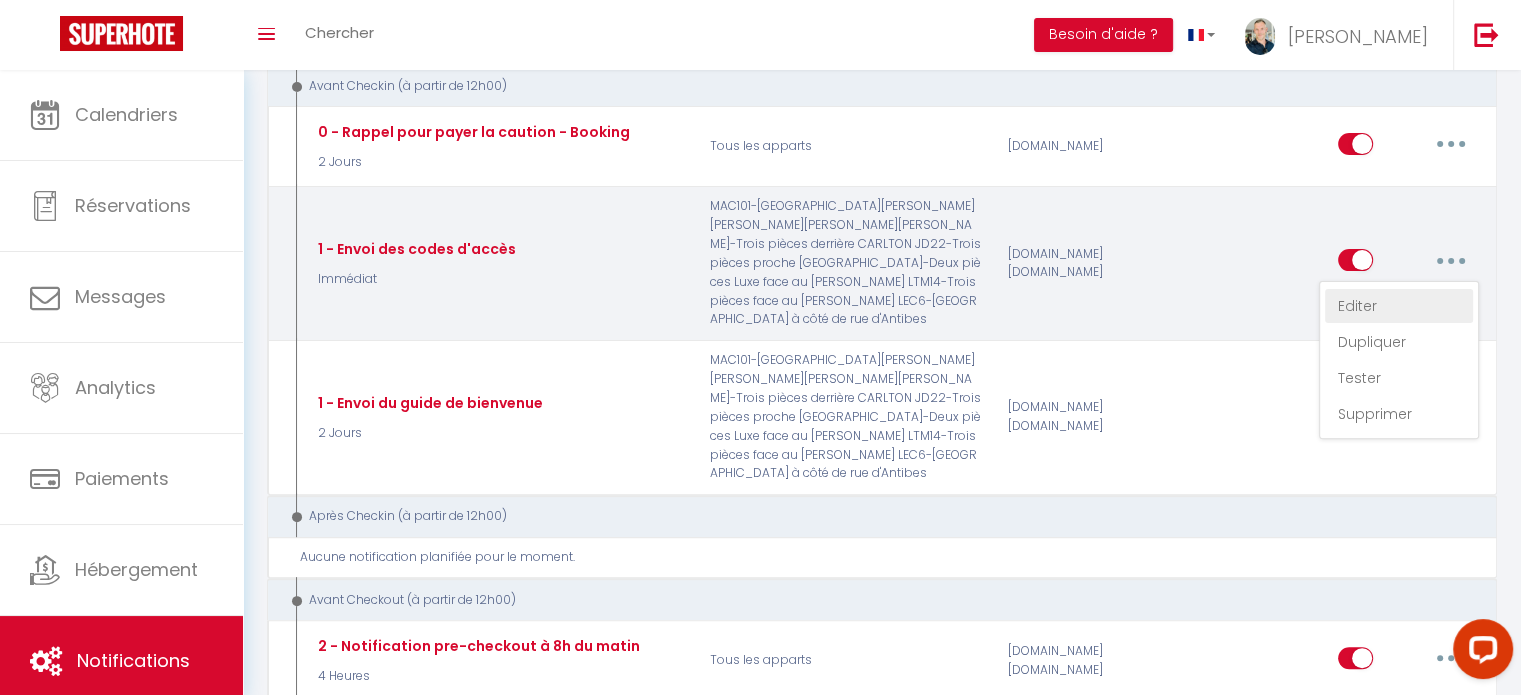 type on "1 - Envoi des codes d'accès" 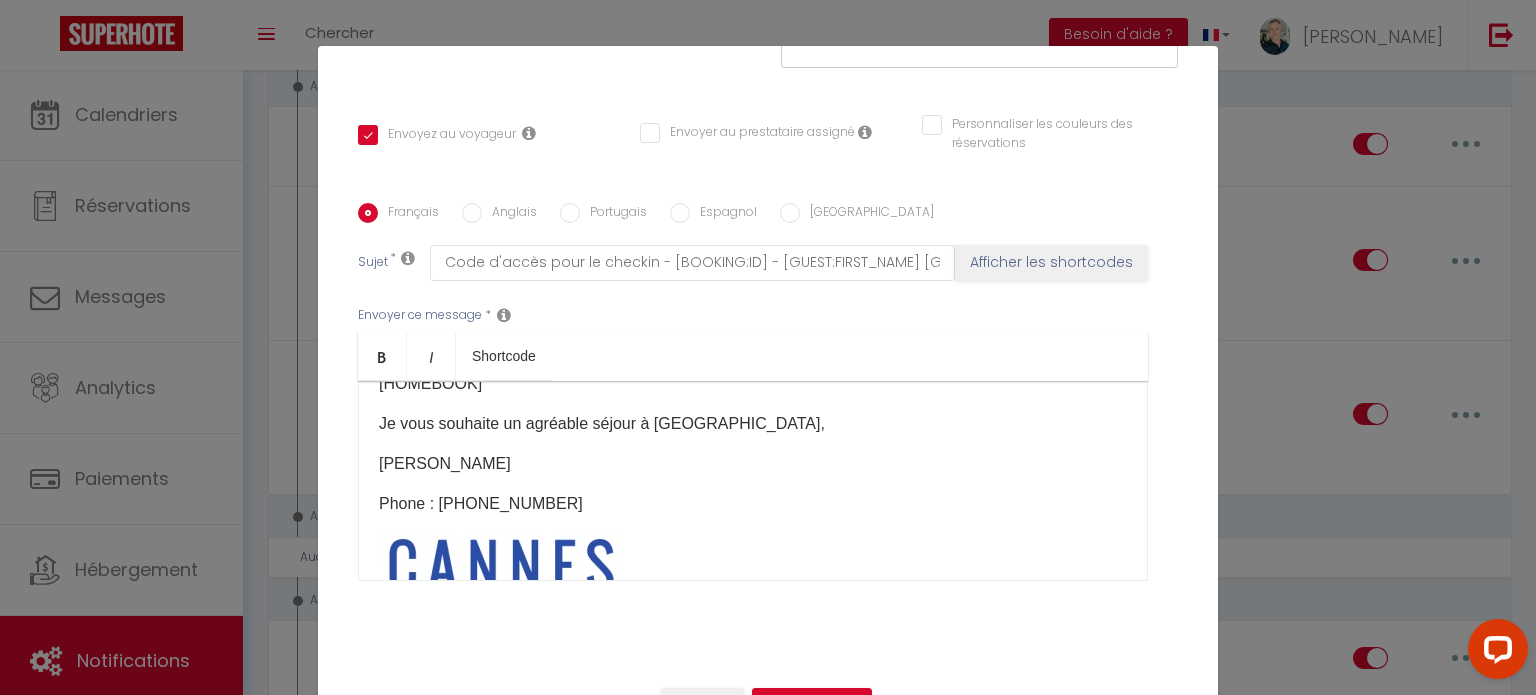 scroll, scrollTop: 200, scrollLeft: 0, axis: vertical 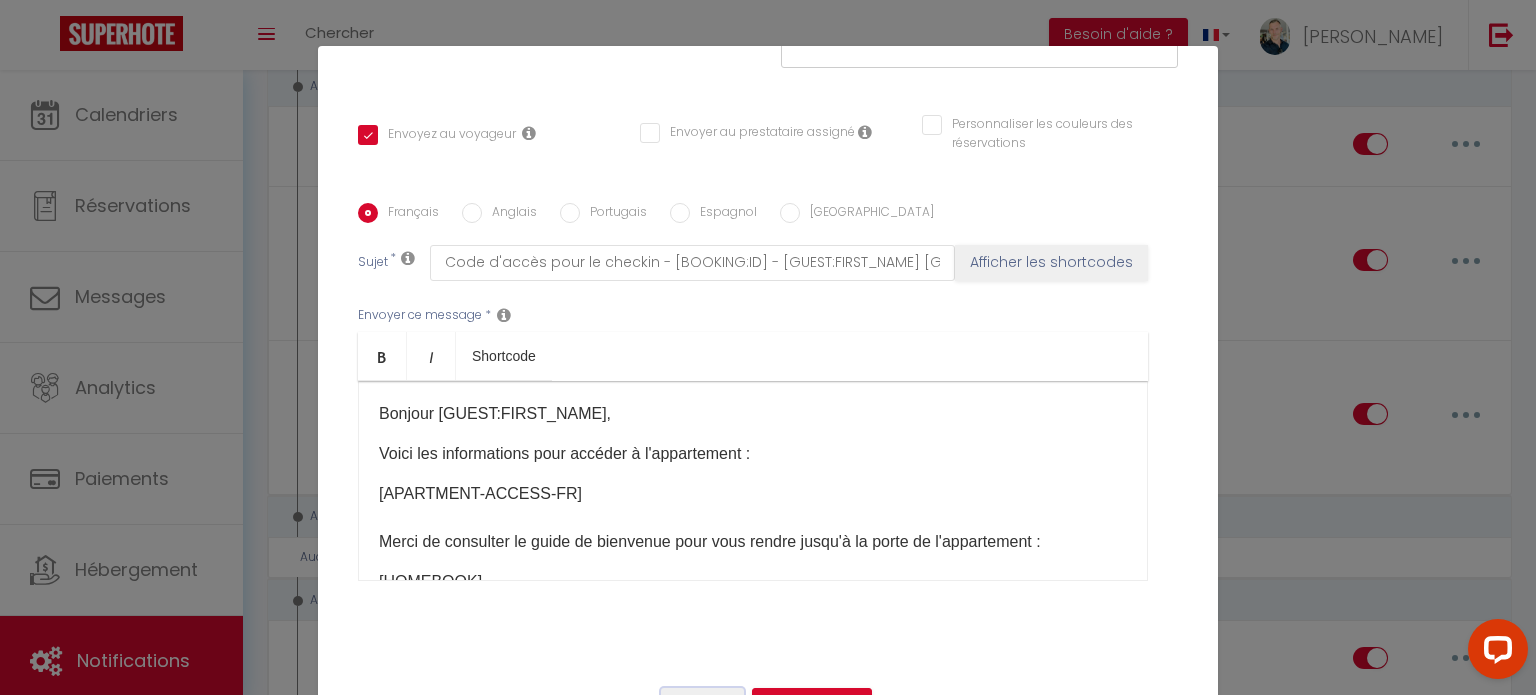 click on "Annuler" at bounding box center (702, 705) 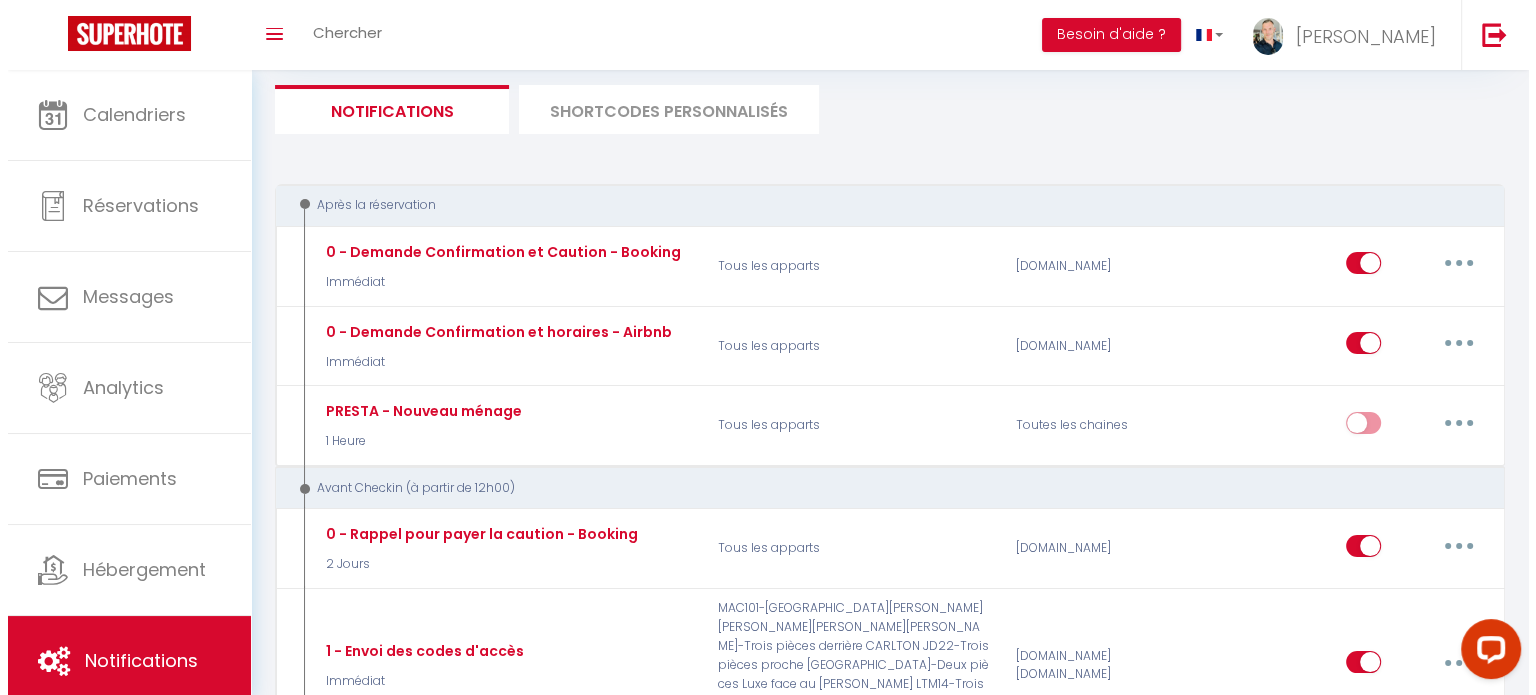 scroll, scrollTop: 38, scrollLeft: 0, axis: vertical 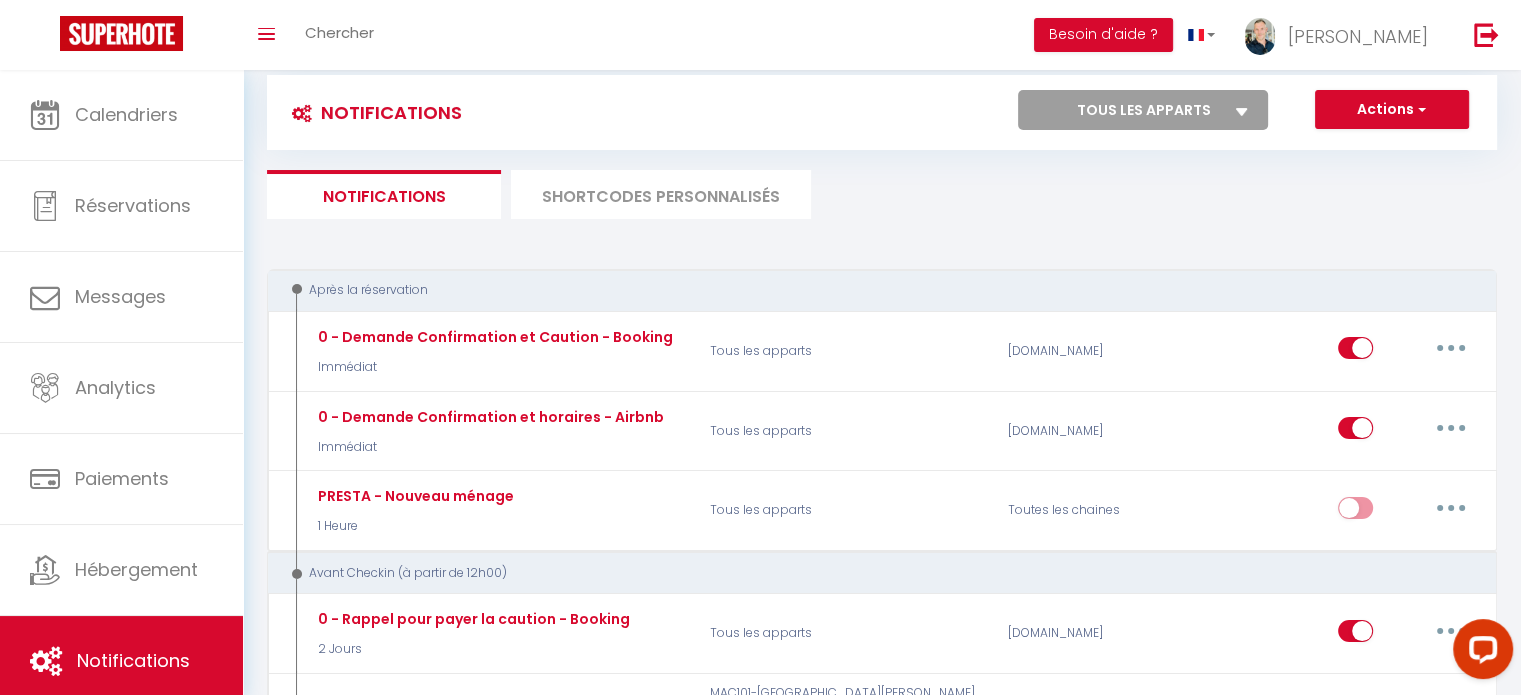 click on "SHORTCODES PERSONNALISÉS" at bounding box center (661, 194) 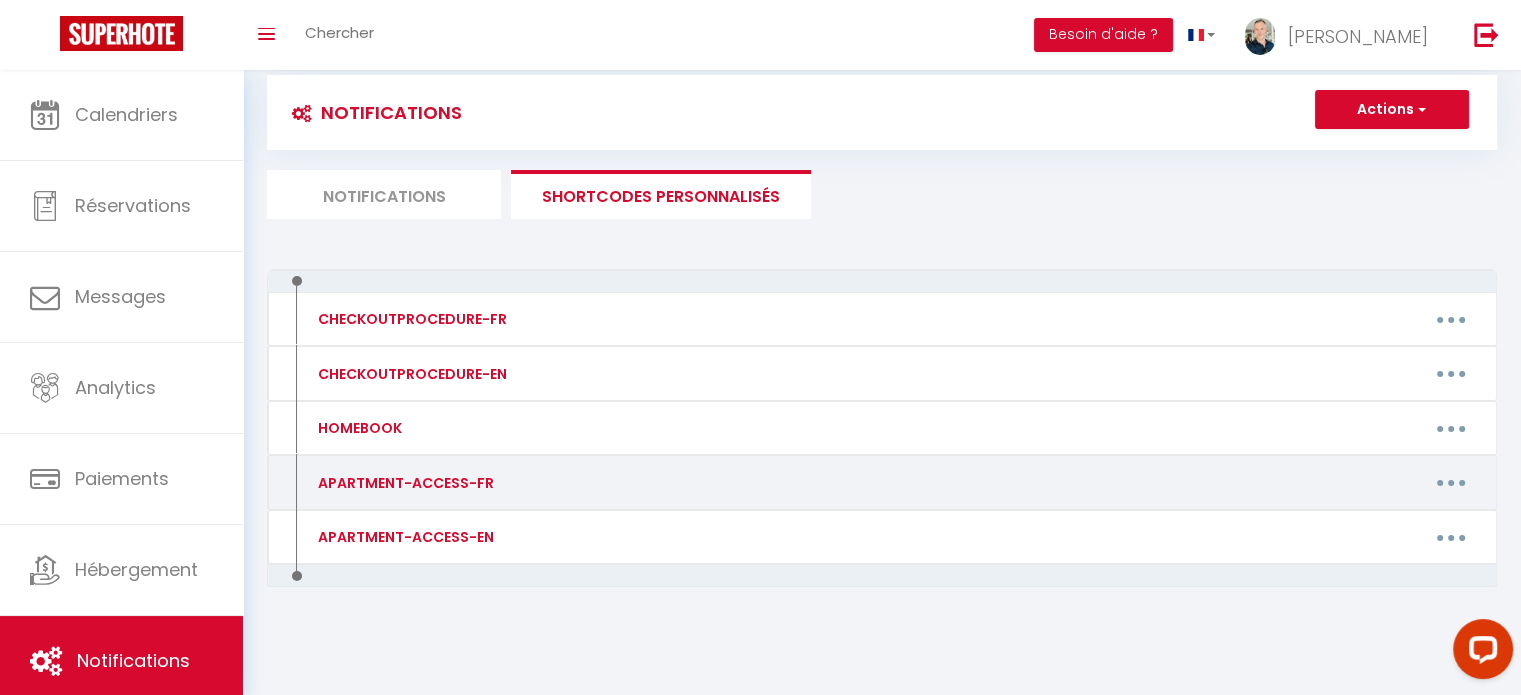 click at bounding box center (1451, 483) 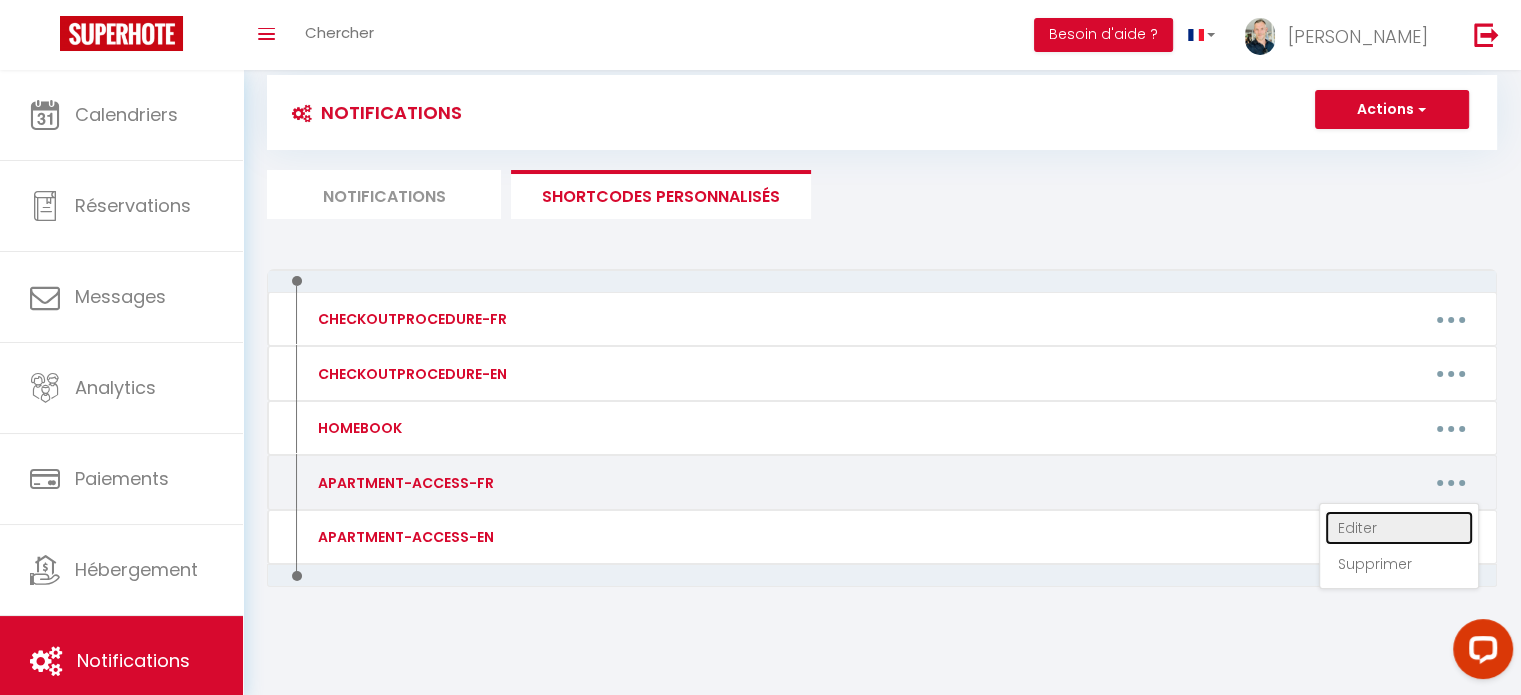 click on "Editer" at bounding box center [1399, 528] 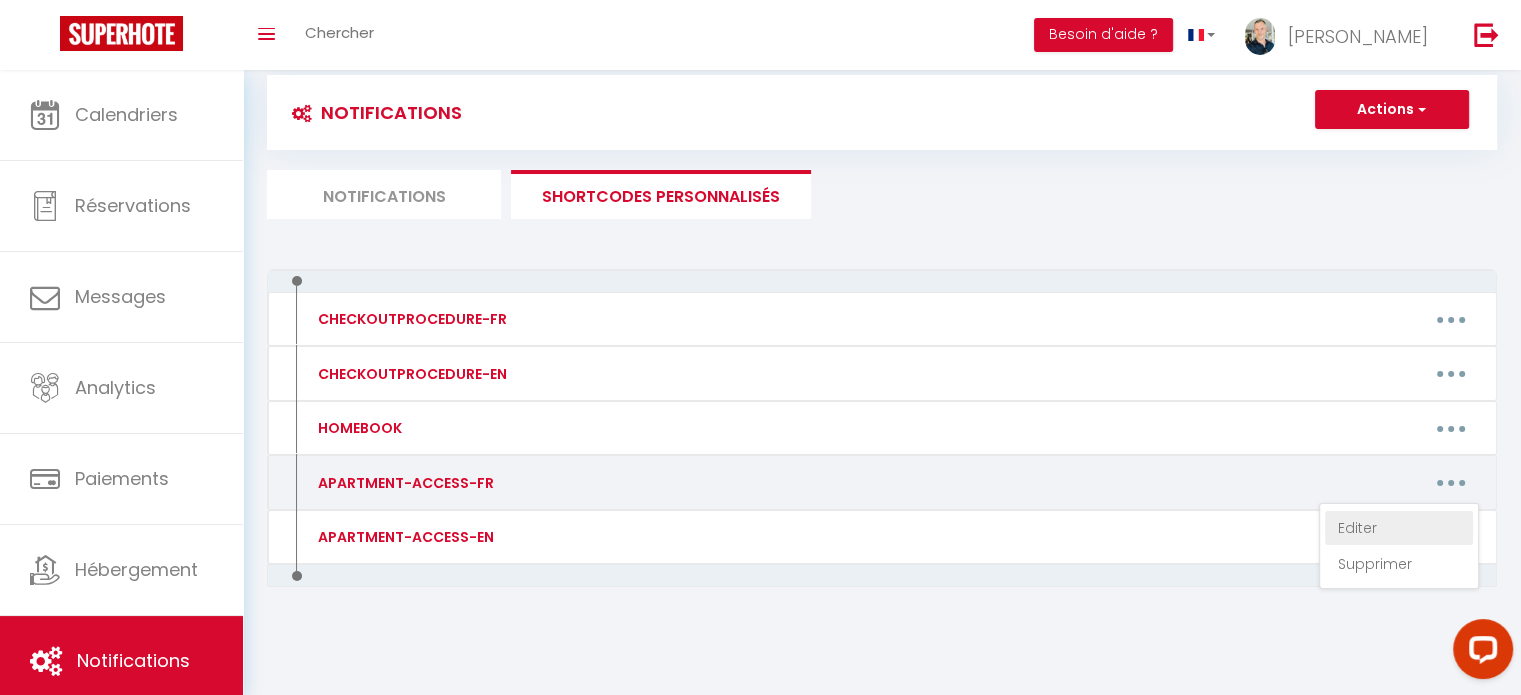 type on "APARTMENT-ACCESS-FR" 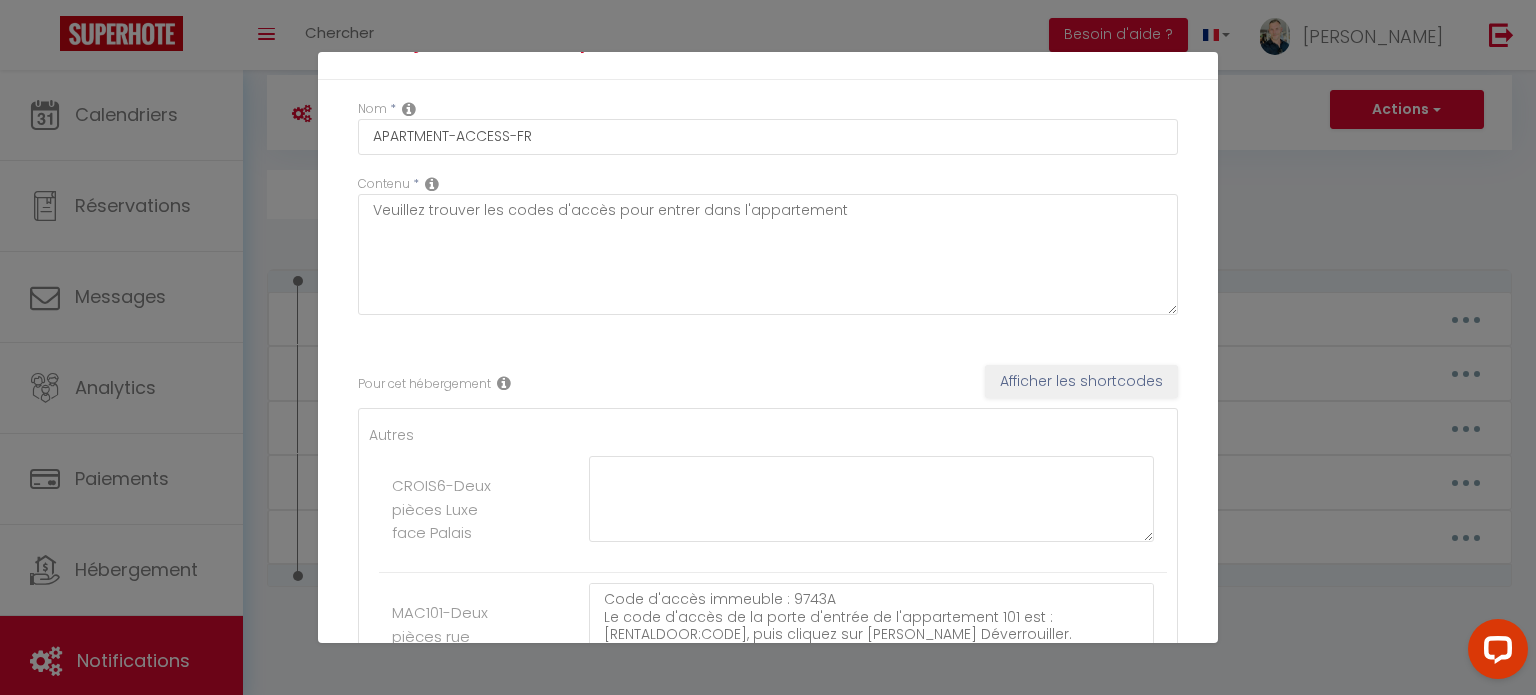 scroll, scrollTop: 0, scrollLeft: 0, axis: both 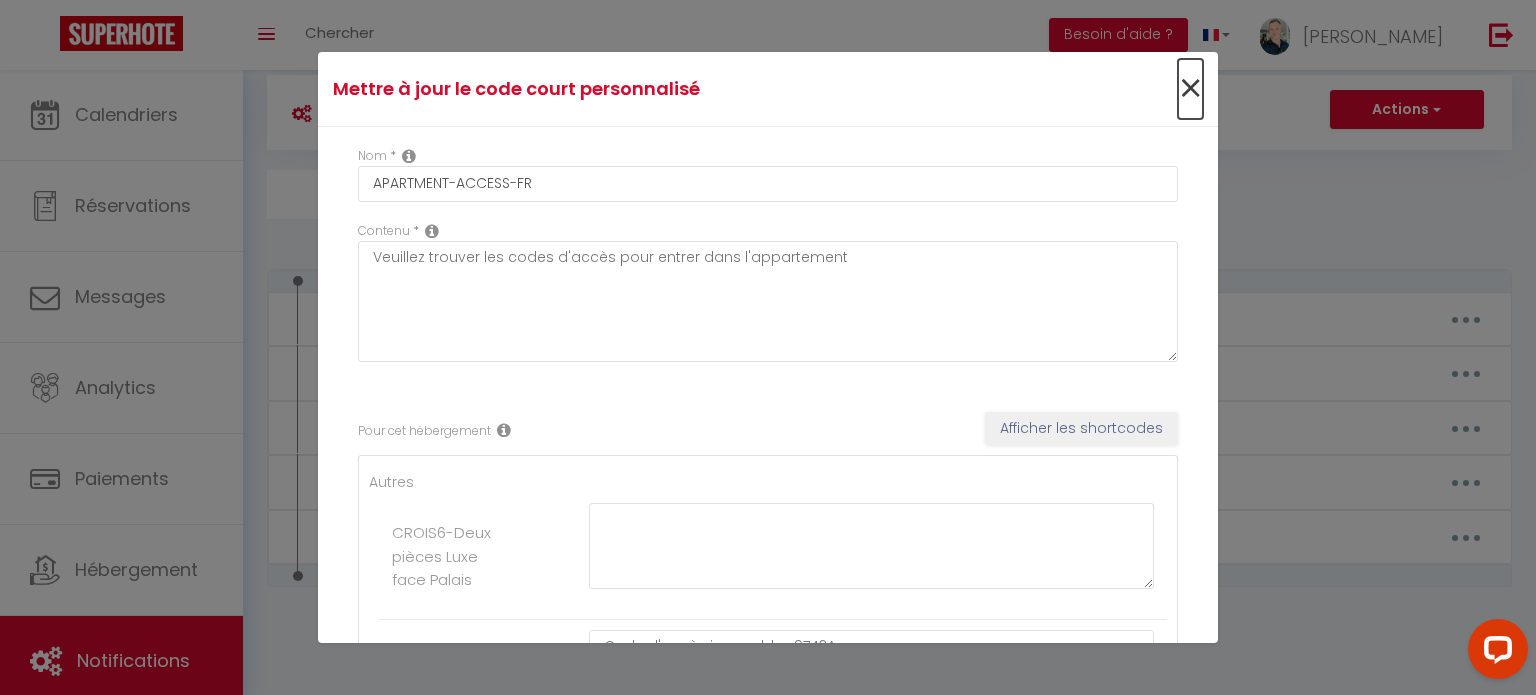 click on "×" at bounding box center (1190, 89) 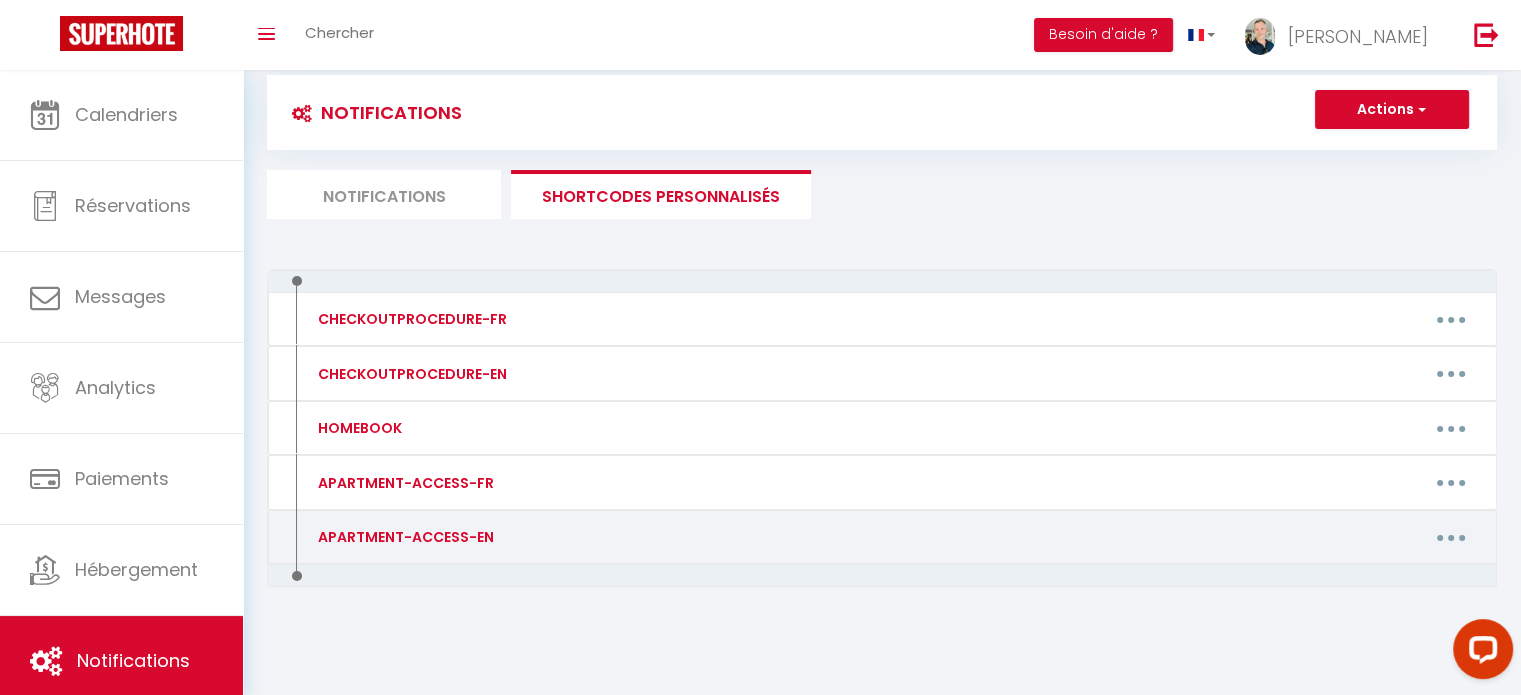 click at bounding box center [1451, 537] 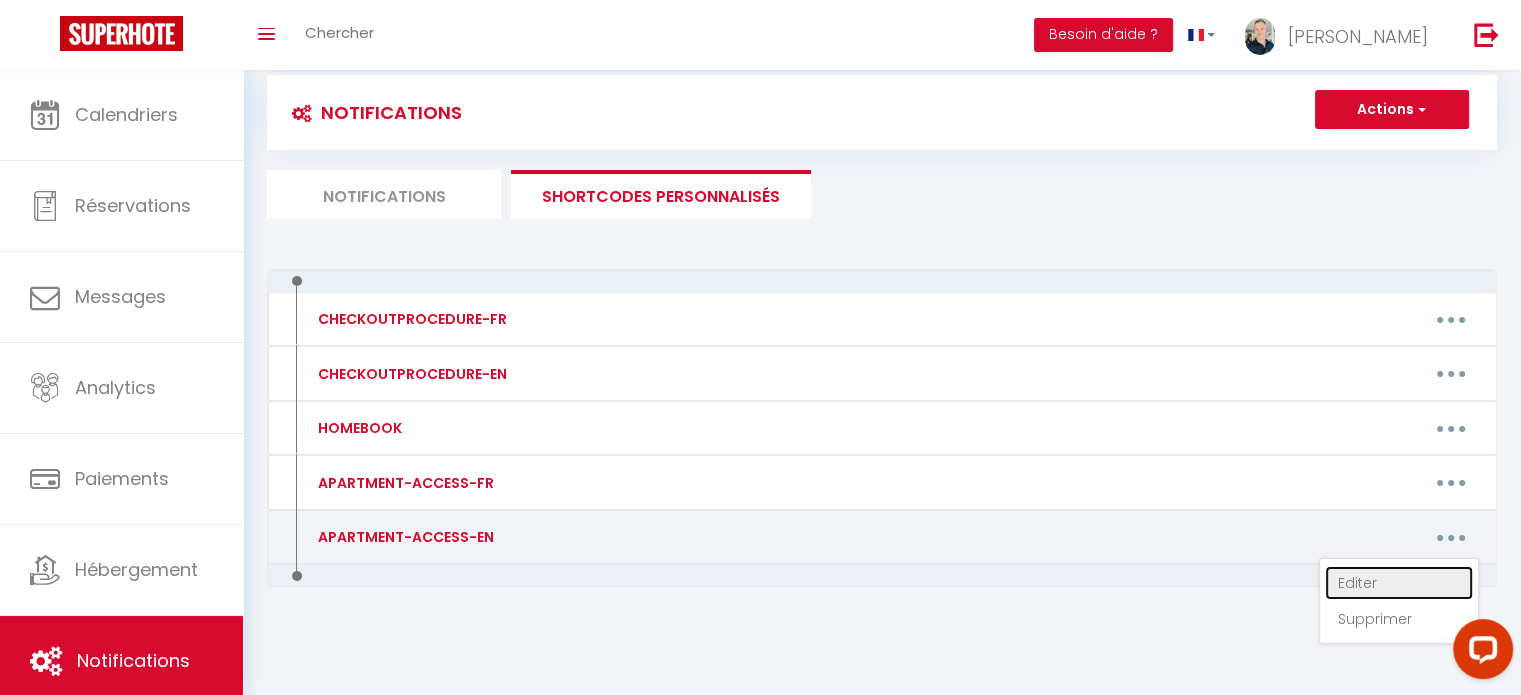 click on "Editer" at bounding box center [1399, 583] 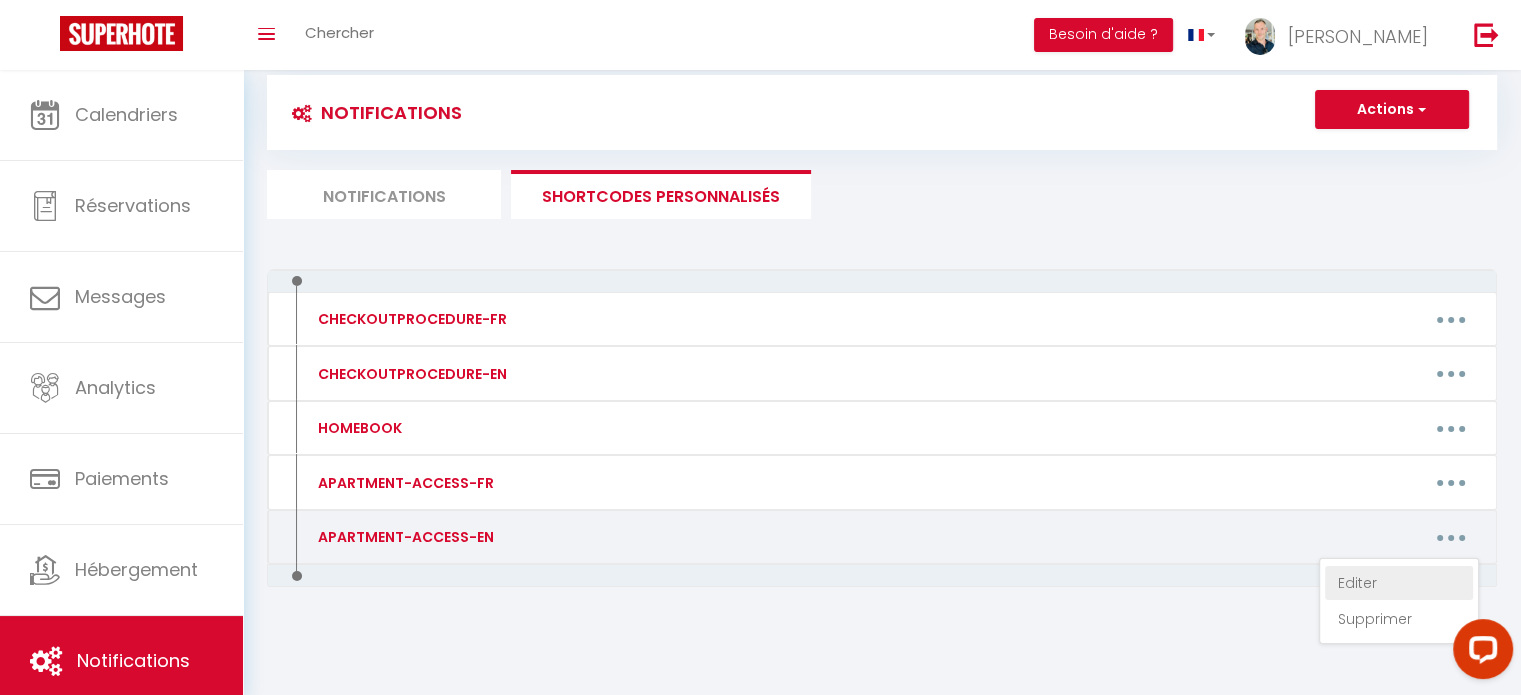 type on "APARTMENT-ACCESS-EN" 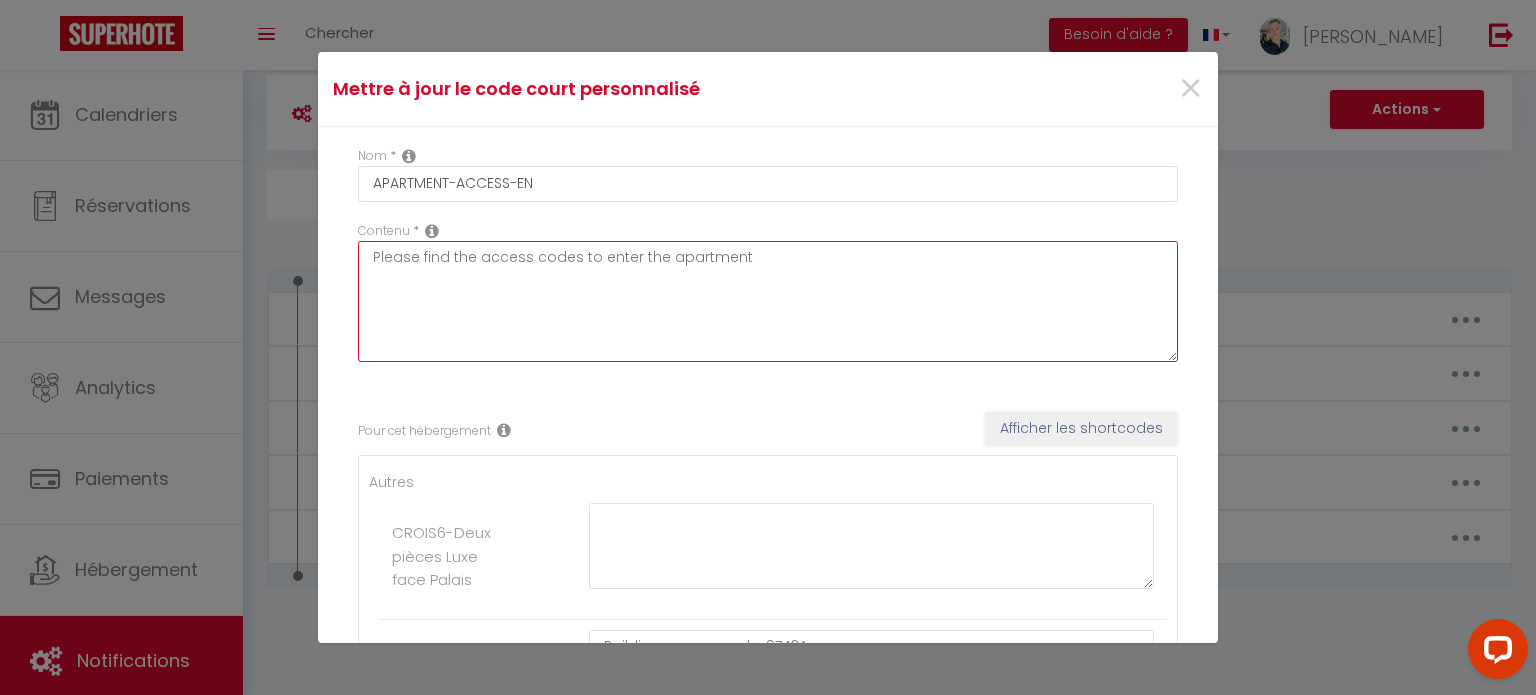 click on "Please find the access codes to enter the apartment" at bounding box center [768, 301] 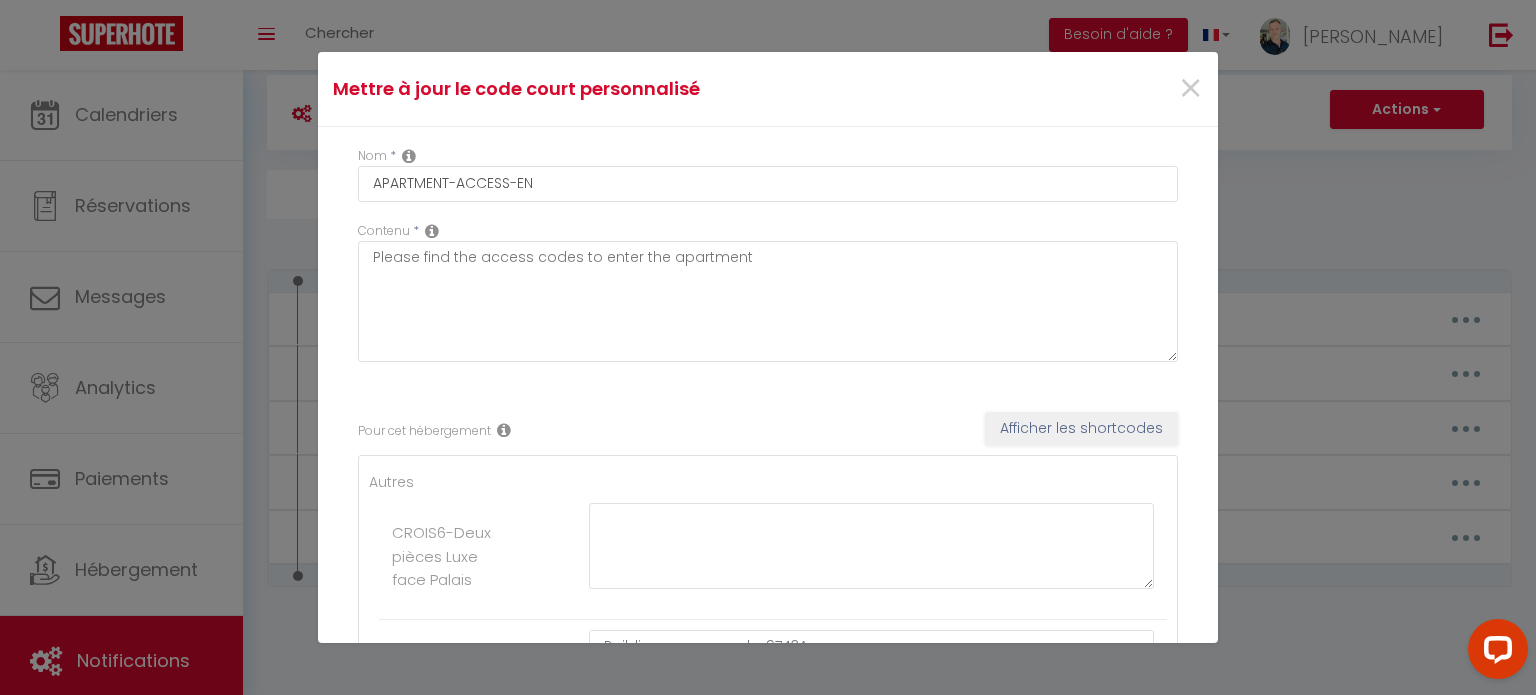click on "Nom   *     APARTMENT-ACCESS-EN" at bounding box center [768, 184] 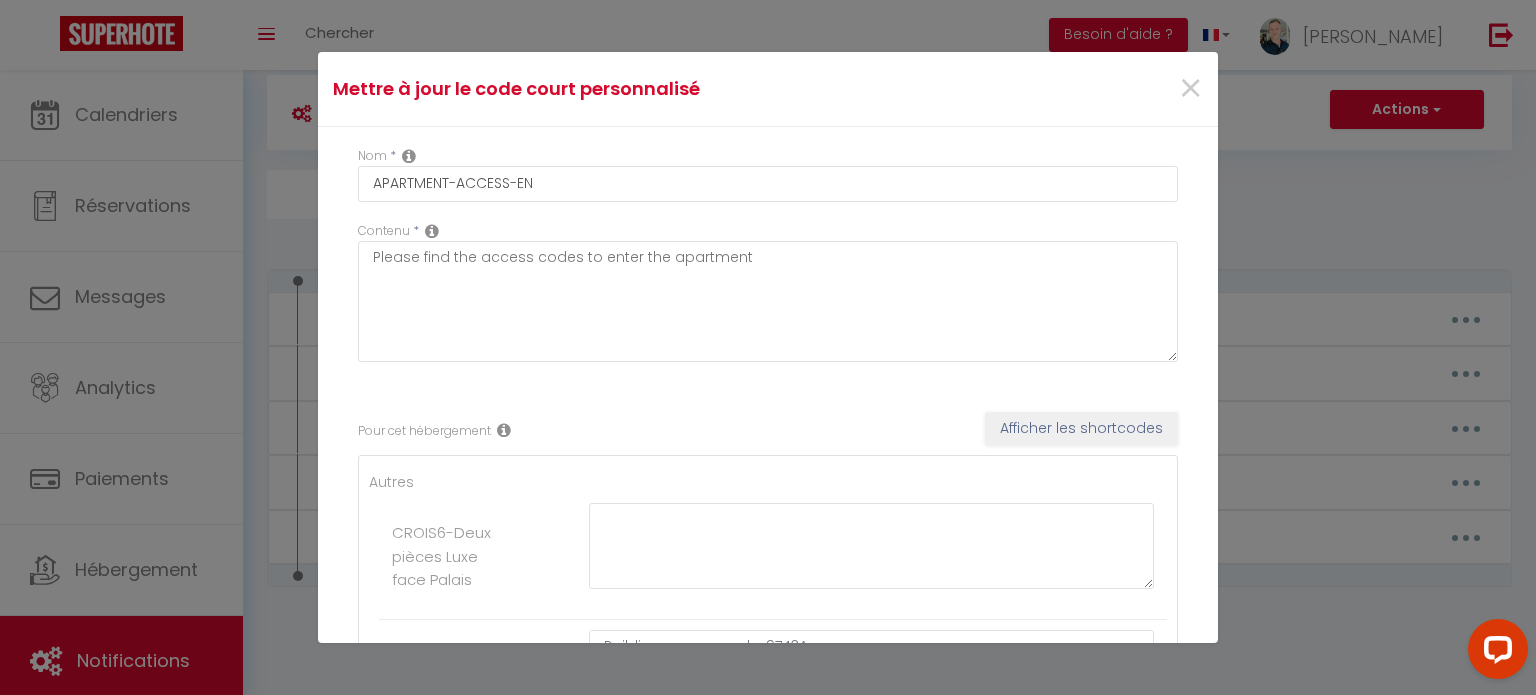 click on "Mettre à jour le code court personnalisé   ×   Nom   *     APARTMENT-ACCESS-EN   Contenu   *     Please find the access codes to enter the apartment   Pour cet hébergement     Afficher les shortcodes   Autres   CROIS6-Deux pièces Luxe face [GEOGRAPHIC_DATA][PERSON_NAME] access code: 9743A
The access code for the front door of apartment 101 is: [RENTALDOOR:CODE], then click the Unlock button.
Please wait a few seconds for the mechanism to unlock the lock before pushing the apartment door open.
The lock will automatically relock 10 seconds after the door closes. To exit the apartment, simply press the central gray button to unlock the door.
CAUTION : Ensure the lock is unlocked before closing the door. MAC103-[GEOGRAPHIC_DATA][PERSON_NAME][PERSON_NAME][PERSON_NAME] à côté de [GEOGRAPHIC_DATA]-Trois pièces derrière CARLTON     LTM22-Deux pièces Luxe face au [PERSON_NAME]     LTM14-Trois pièces face au [PERSON_NAME]" at bounding box center [768, 347] 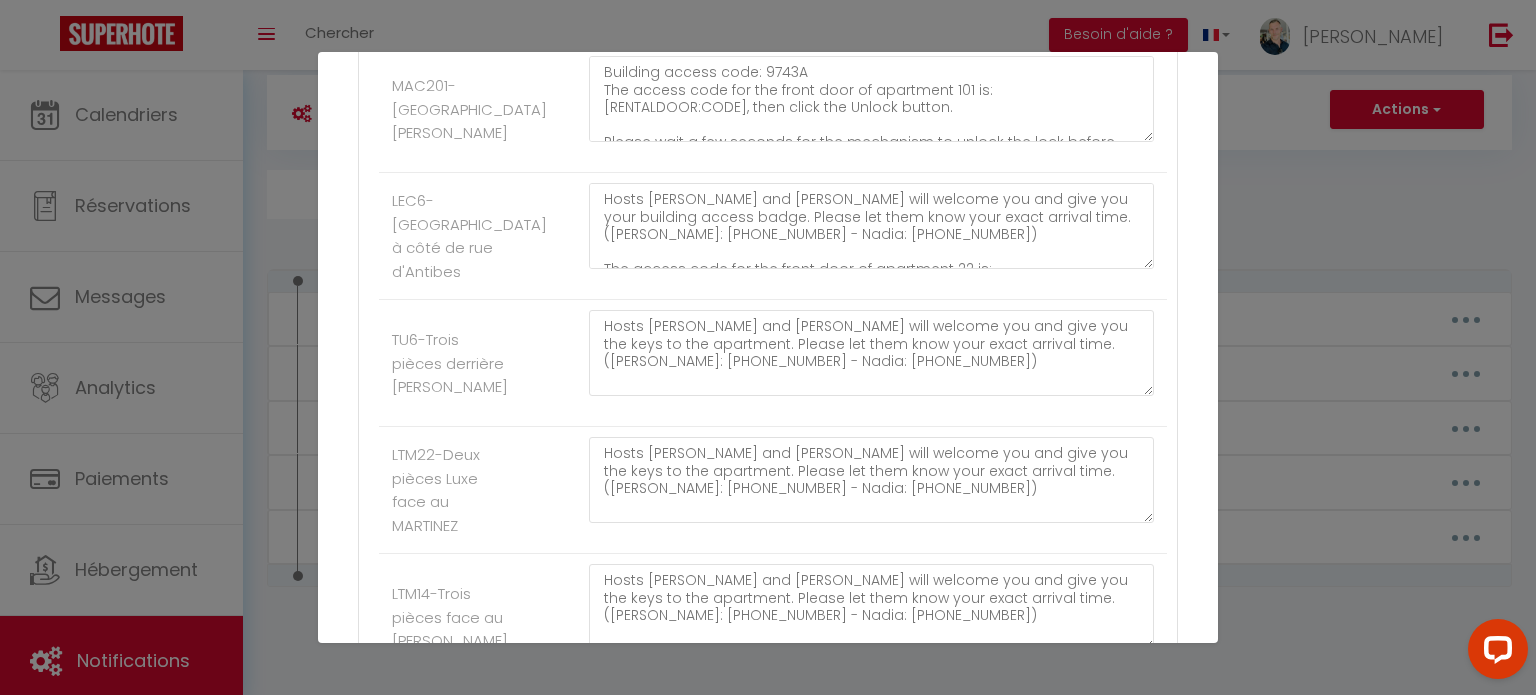 scroll, scrollTop: 942, scrollLeft: 0, axis: vertical 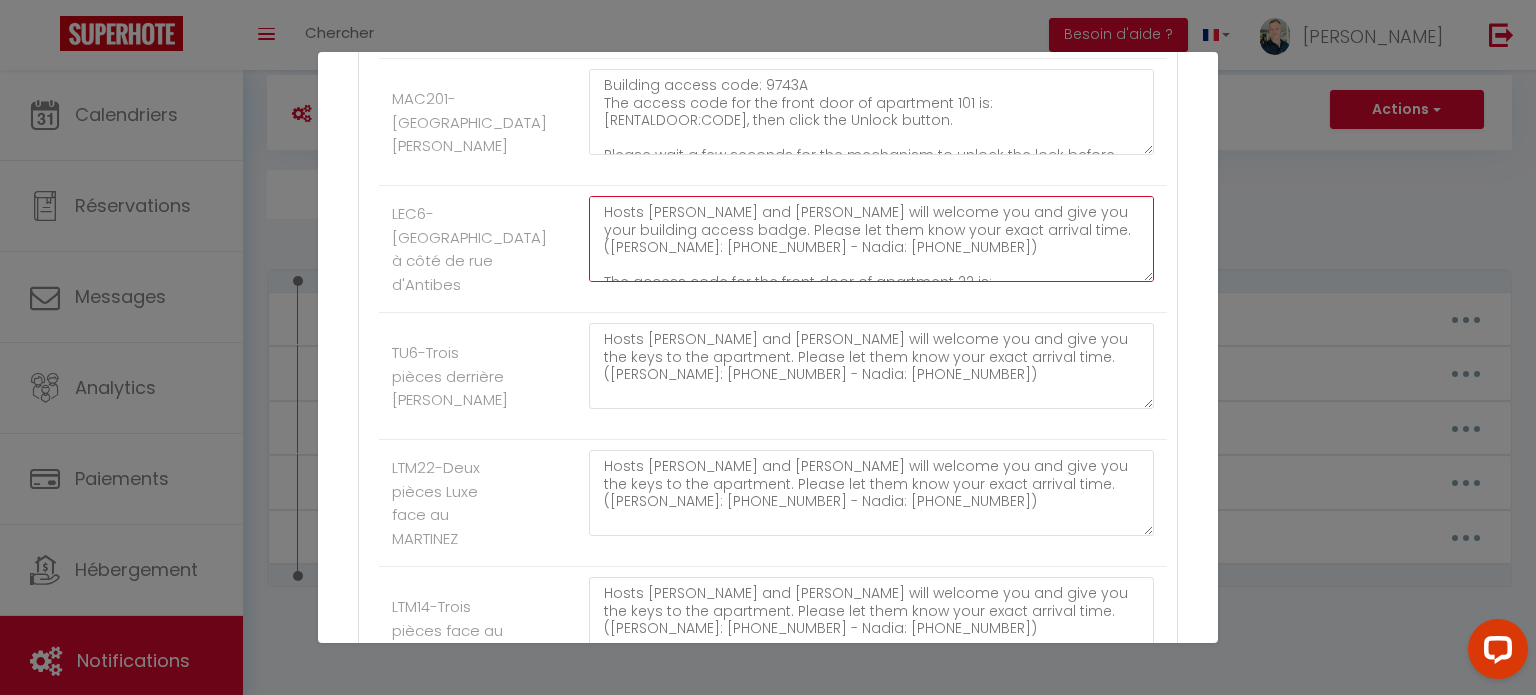 click on "Hosts [PERSON_NAME] and [PERSON_NAME] will welcome you and give you your building access badge. Please let them know your exact arrival time.
([PERSON_NAME]: [PHONE_NUMBER] - Nadia: [PHONE_NUMBER])
The access code for the front door of apartment 22 is: [RENTALDOOR:CODE], then click the Unlock button.
Please wait a few seconds for the mechanism to unlock the lock before pushing the apartment door.
The lock automatically re-engages 10 seconds after closing the door. To exit the apartment, simply press the central gray button to unlock the door.
Caution: Ensure the lock is unlocked before closing the door." at bounding box center (871, 239) 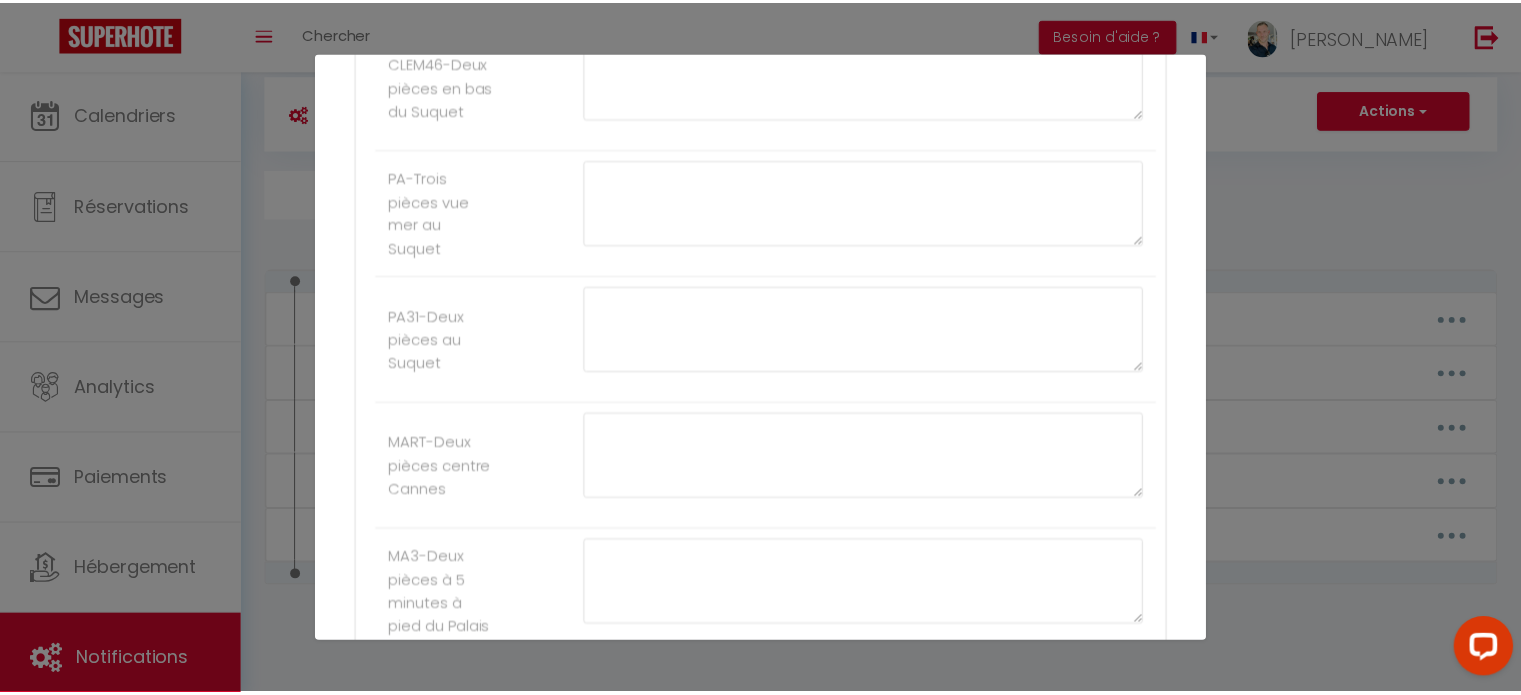scroll, scrollTop: 3931, scrollLeft: 0, axis: vertical 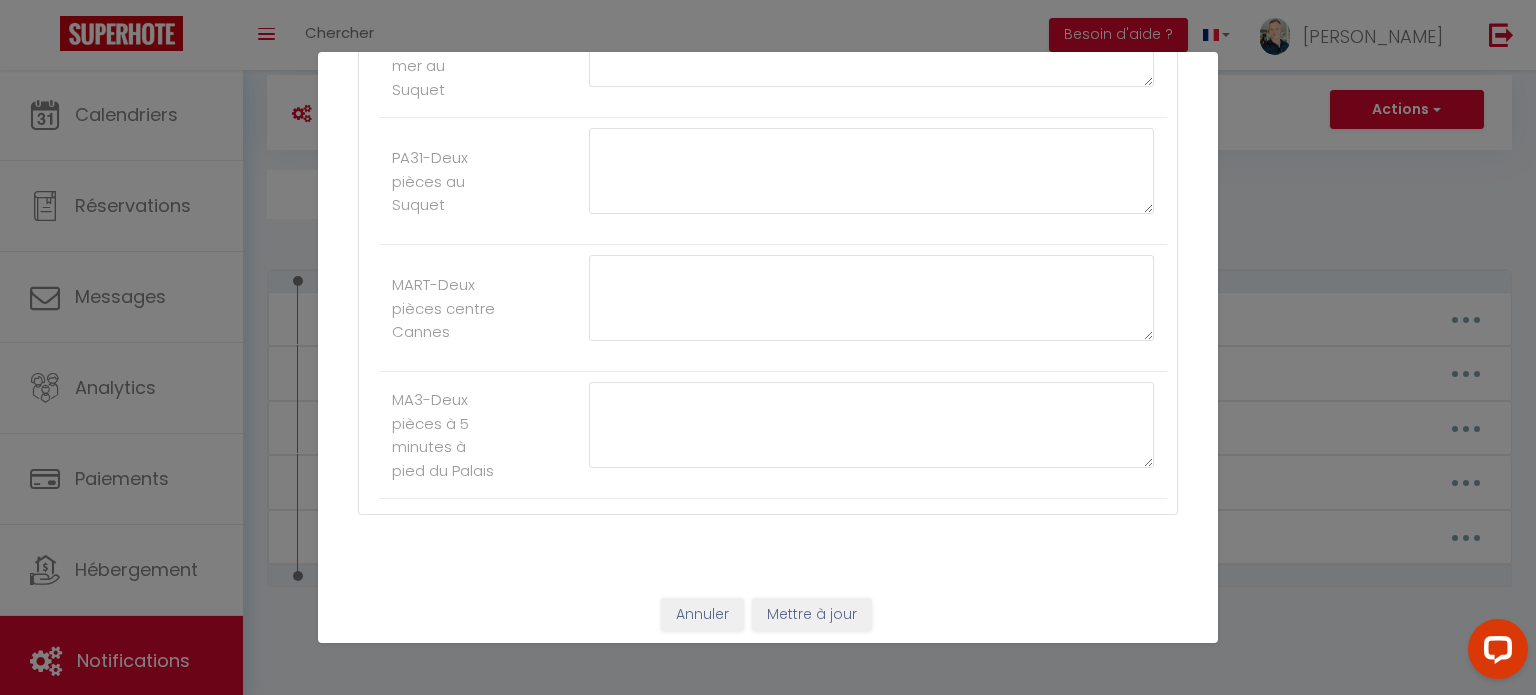 type on "Hosts [PERSON_NAME] and [PERSON_NAME] will welcome you and give you the building access badge. Please let them know your exact arrival time.
([PERSON_NAME]: [PHONE_NUMBER] - Nadia: [PHONE_NUMBER])
The access code for the front door of apartment 22 is: [RENTALDOOR:CODE], then click the Unlock button.
Please wait a few seconds for the mechanism to unlock the lock before pushing the apartment door.
The lock automatically re-engages 10 seconds after closing the door. To exit the apartment, simply press the central gray button to unlock the door.
Caution: Ensure the lock is unlocked before closing the door." 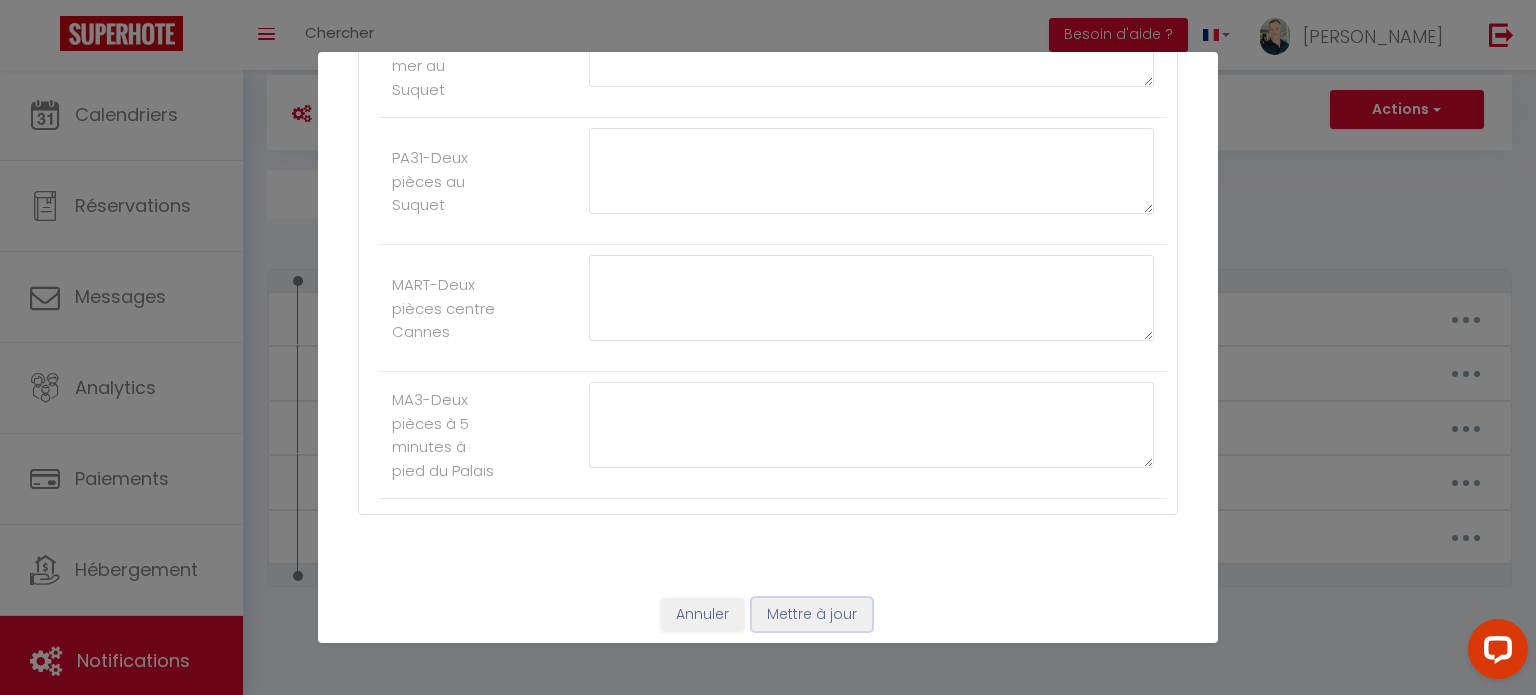 click on "Mettre à jour" at bounding box center (812, 615) 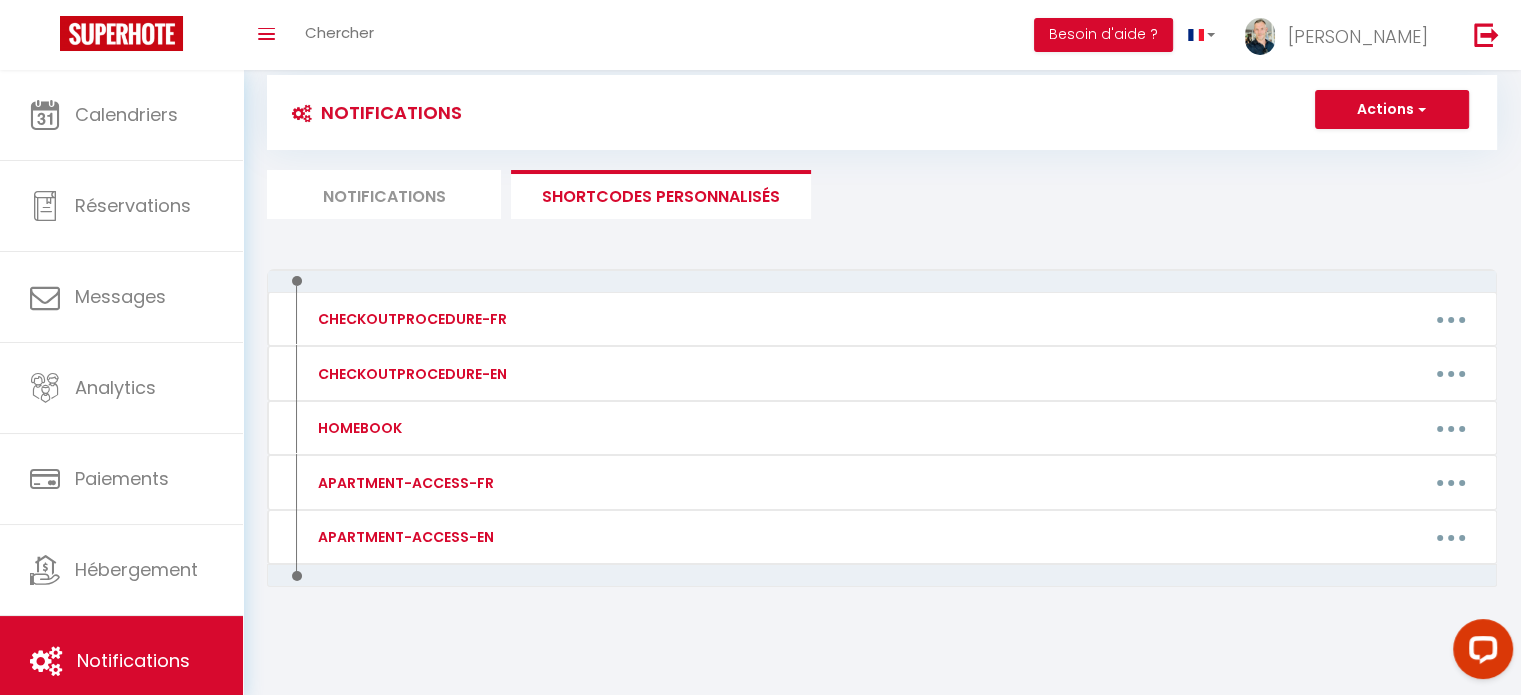 click on "Notifications" at bounding box center (384, 194) 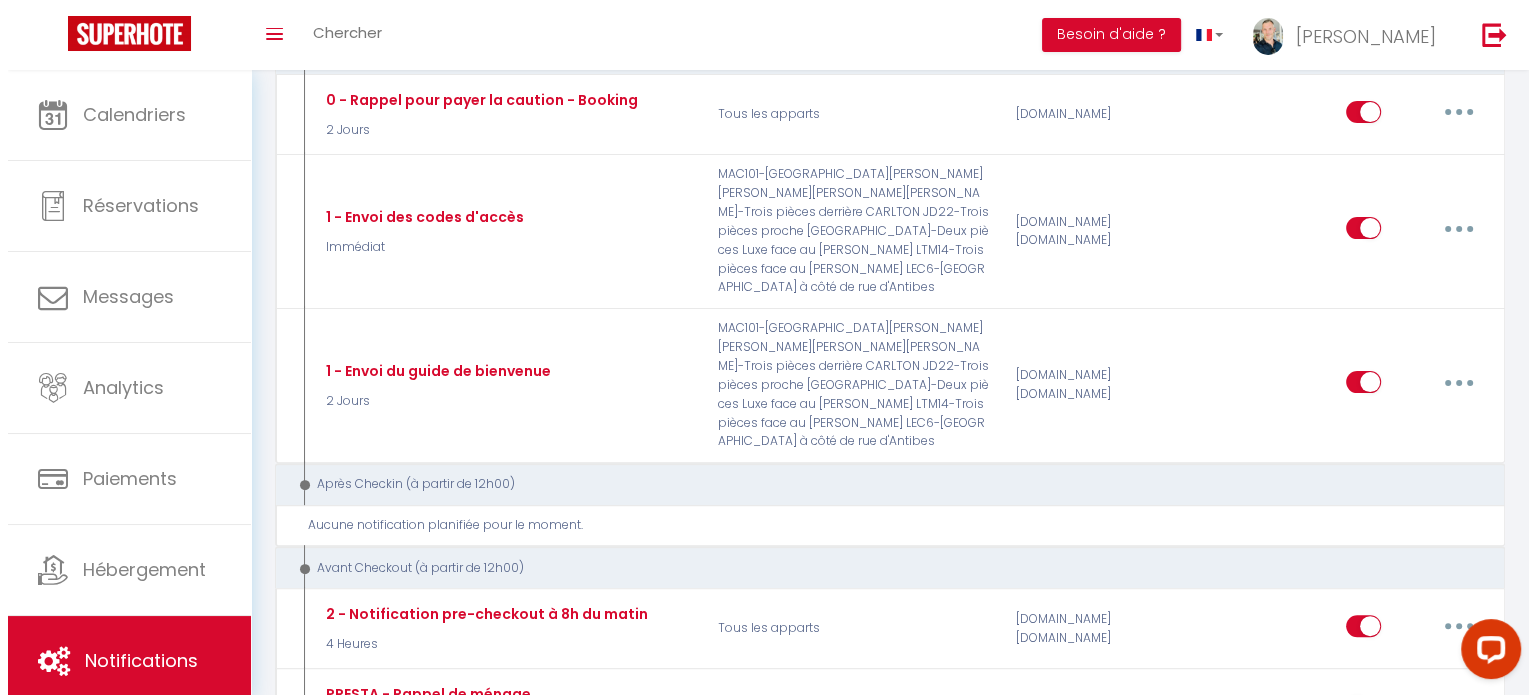 scroll, scrollTop: 476, scrollLeft: 0, axis: vertical 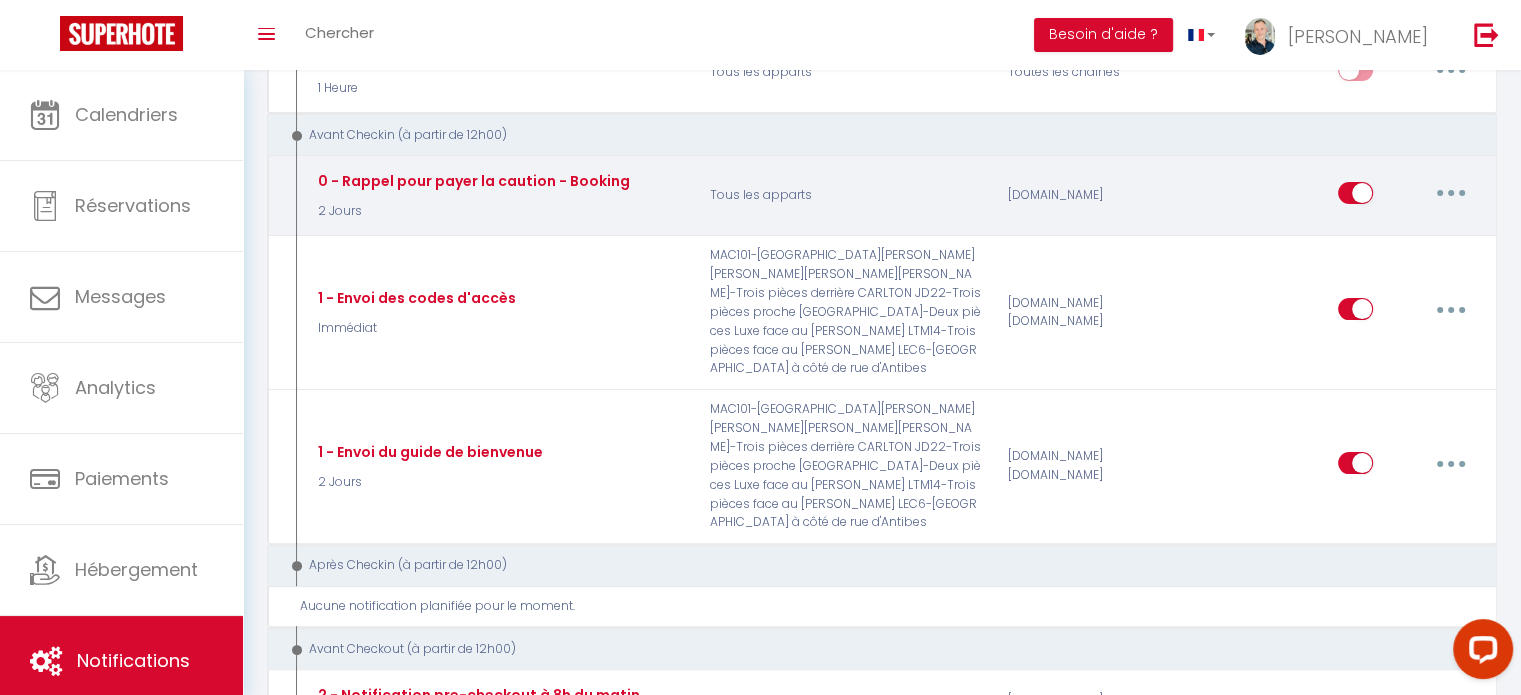 click at bounding box center (1451, 193) 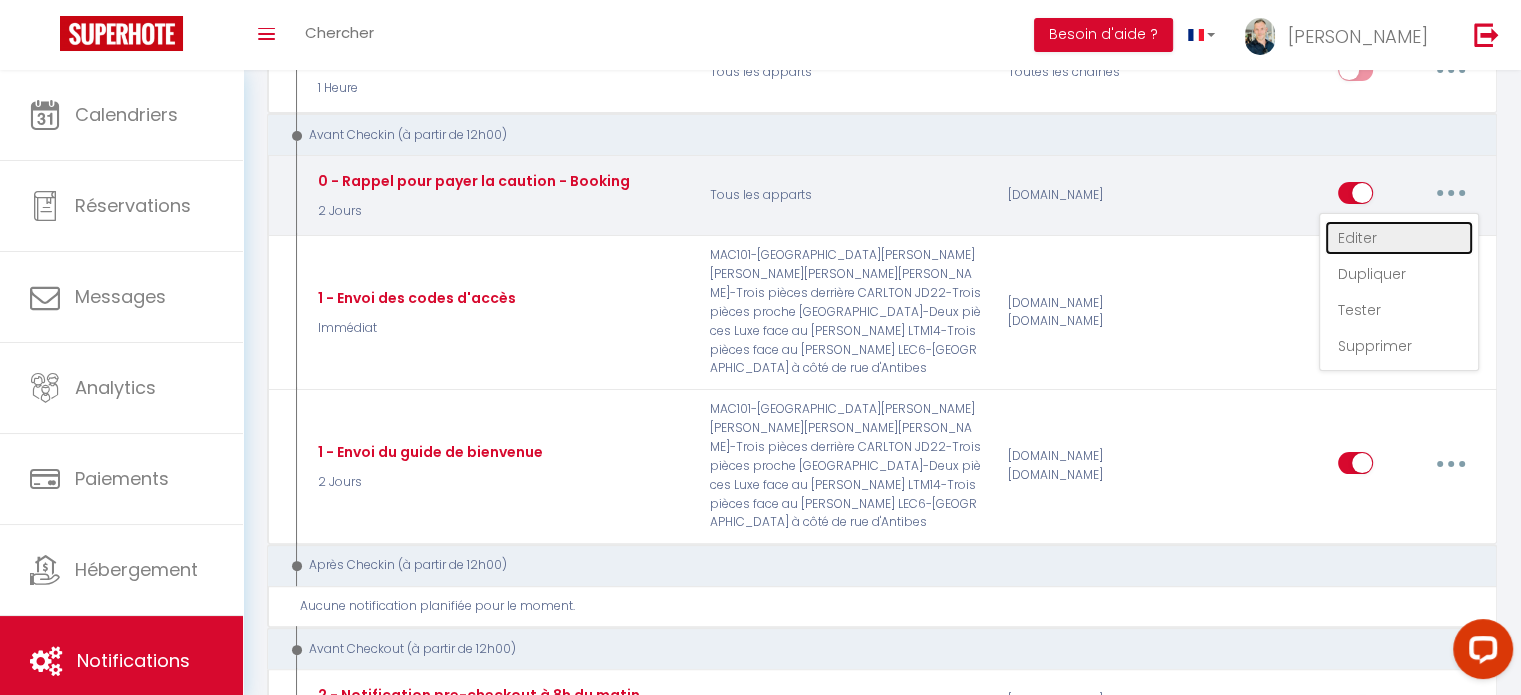 click on "Editer" at bounding box center [1399, 238] 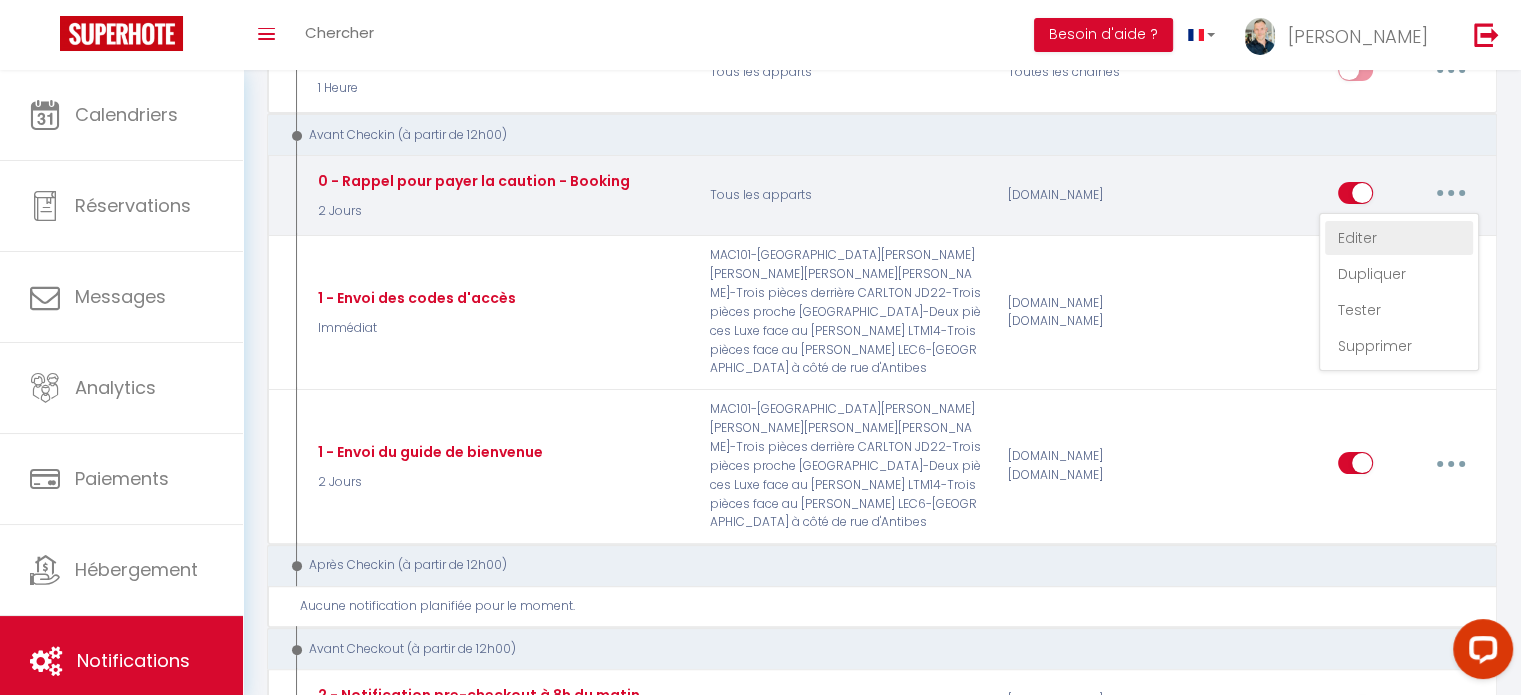 type on "0 - Rappel pour payer la caution - Booking" 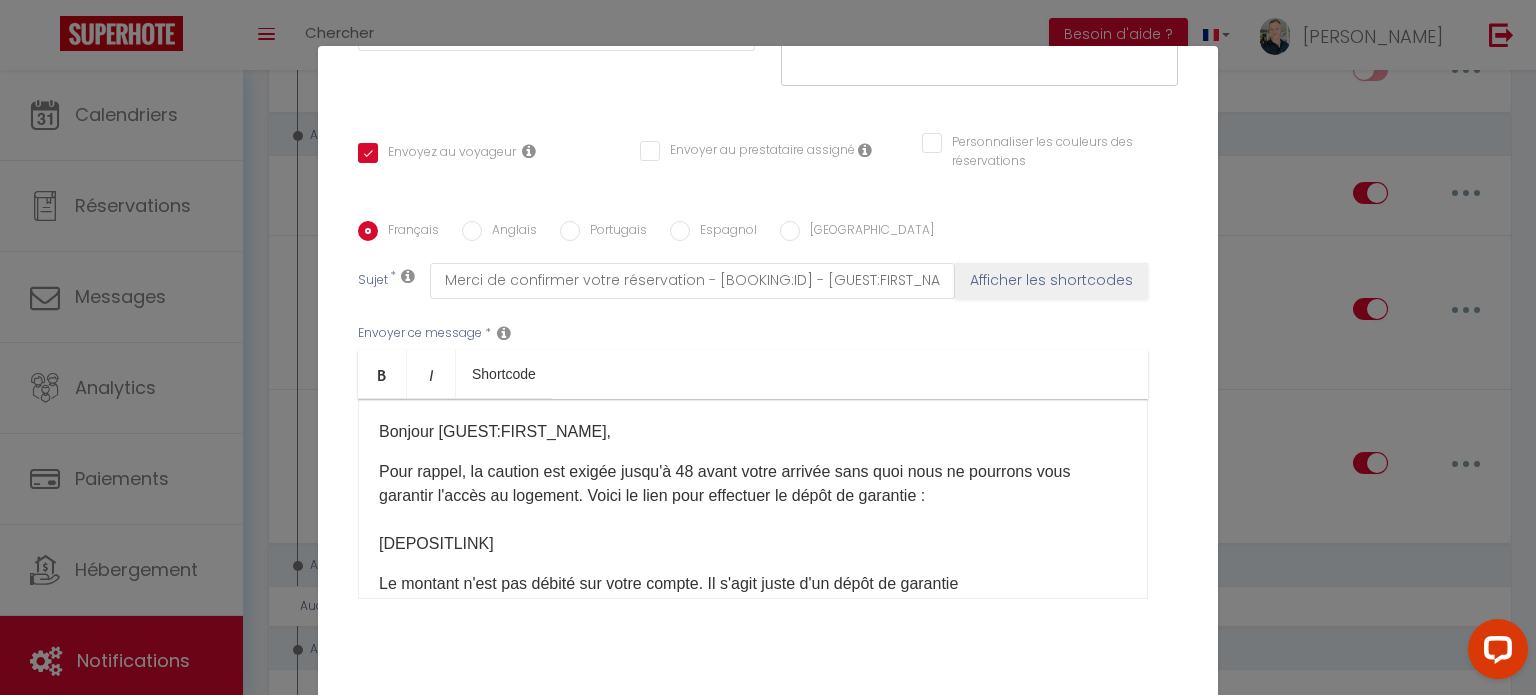 scroll, scrollTop: 396, scrollLeft: 0, axis: vertical 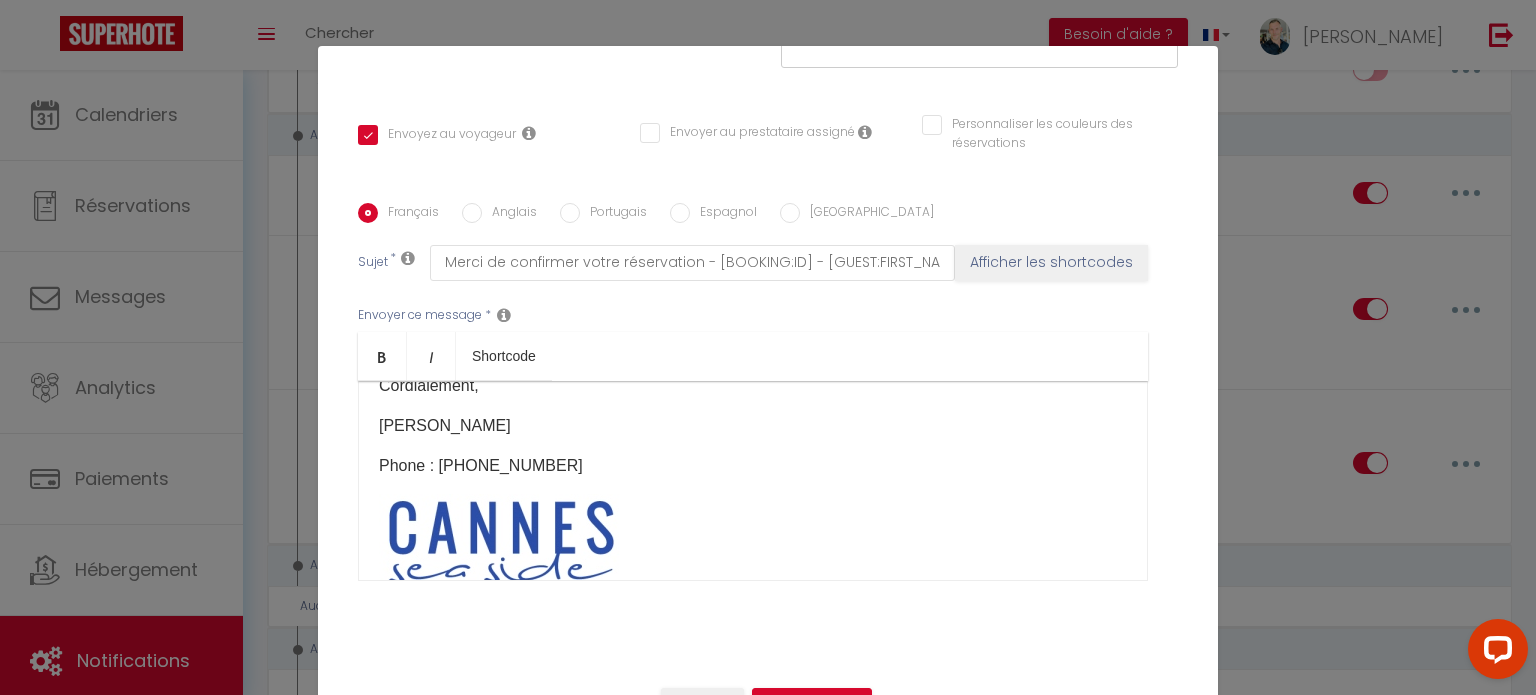 click on "Anglais" at bounding box center (509, 214) 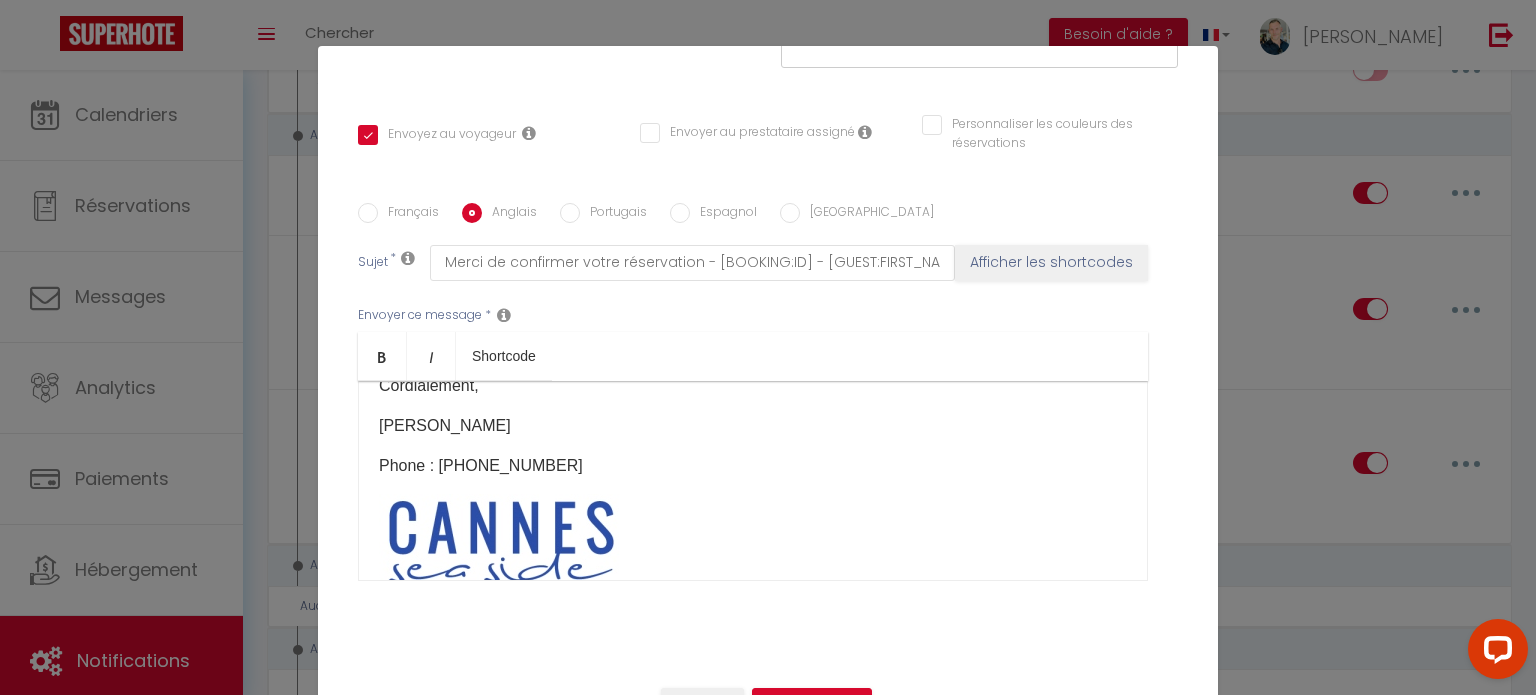 checkbox on "true" 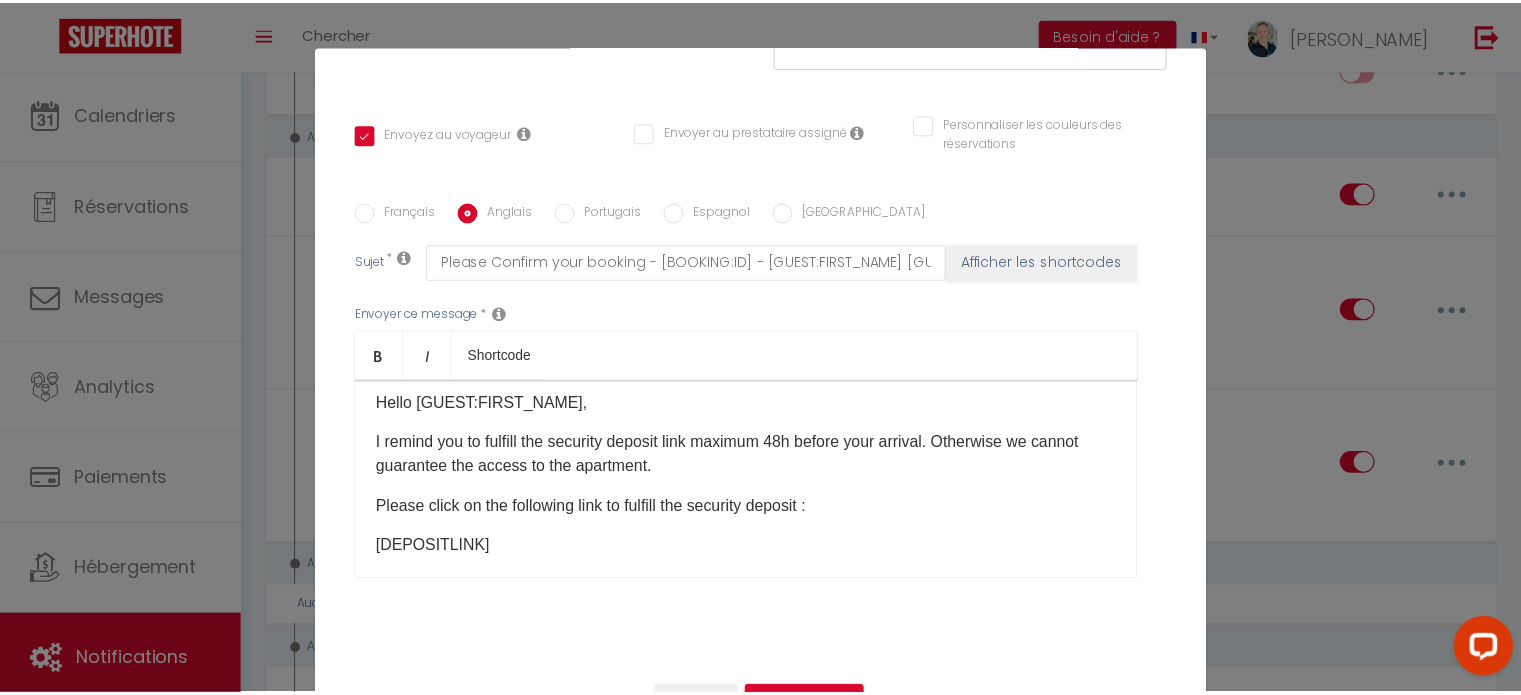 scroll, scrollTop: 0, scrollLeft: 0, axis: both 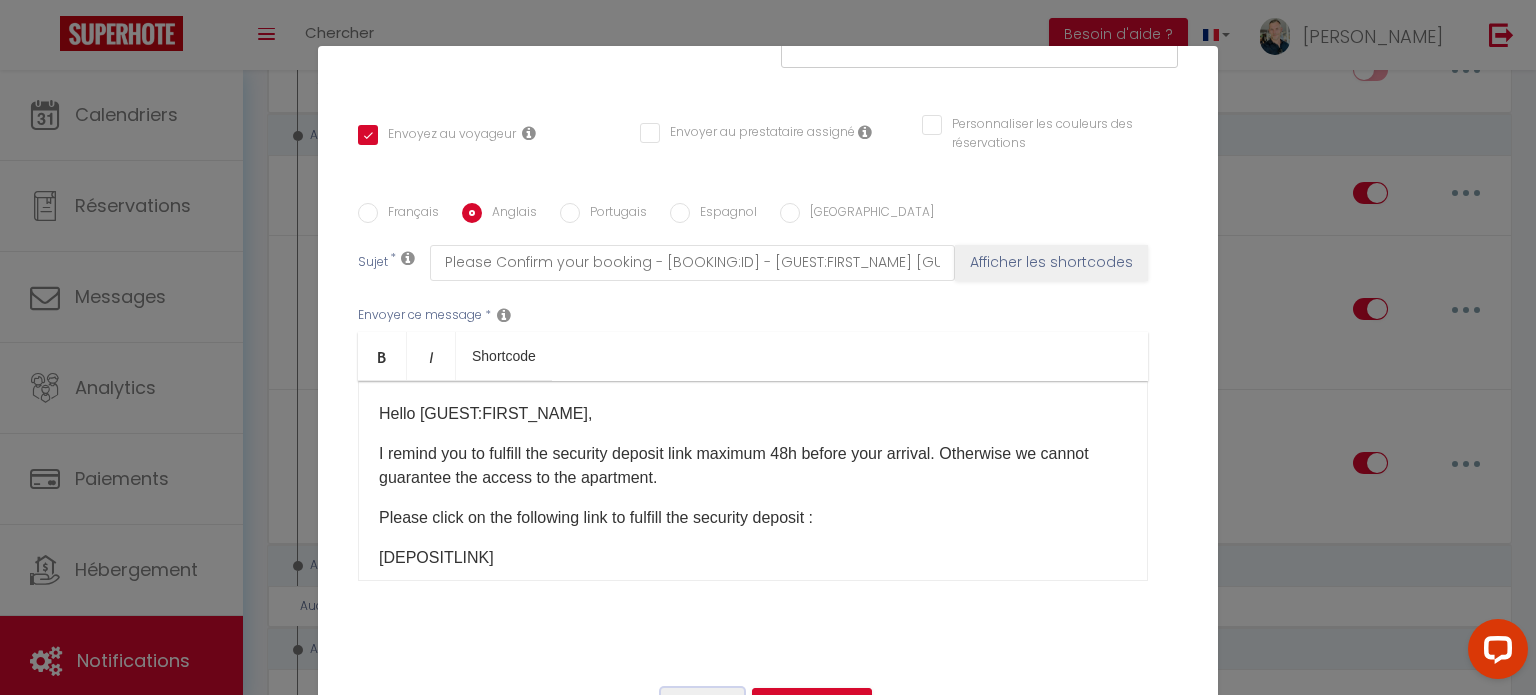 click on "Annuler" at bounding box center (702, 705) 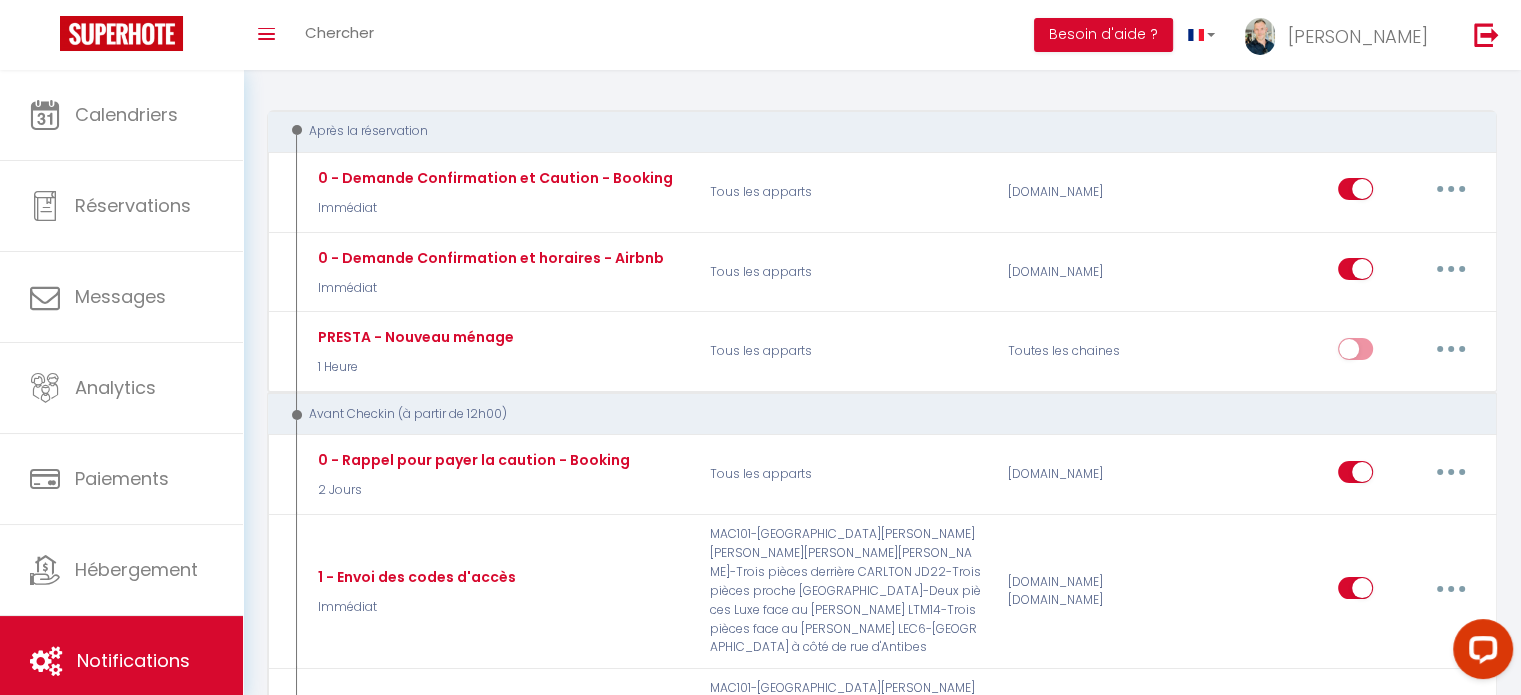 scroll, scrollTop: 116, scrollLeft: 0, axis: vertical 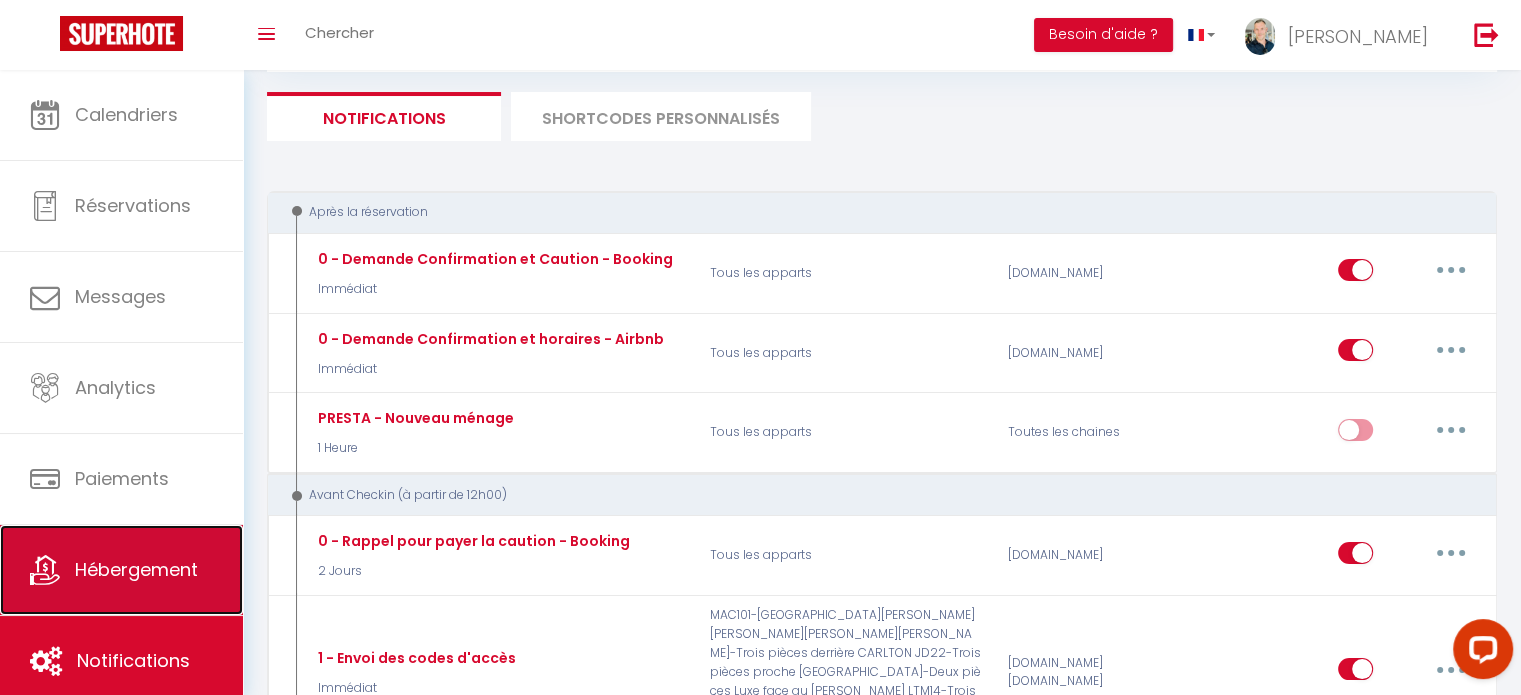 click on "Hébergement" at bounding box center [121, 570] 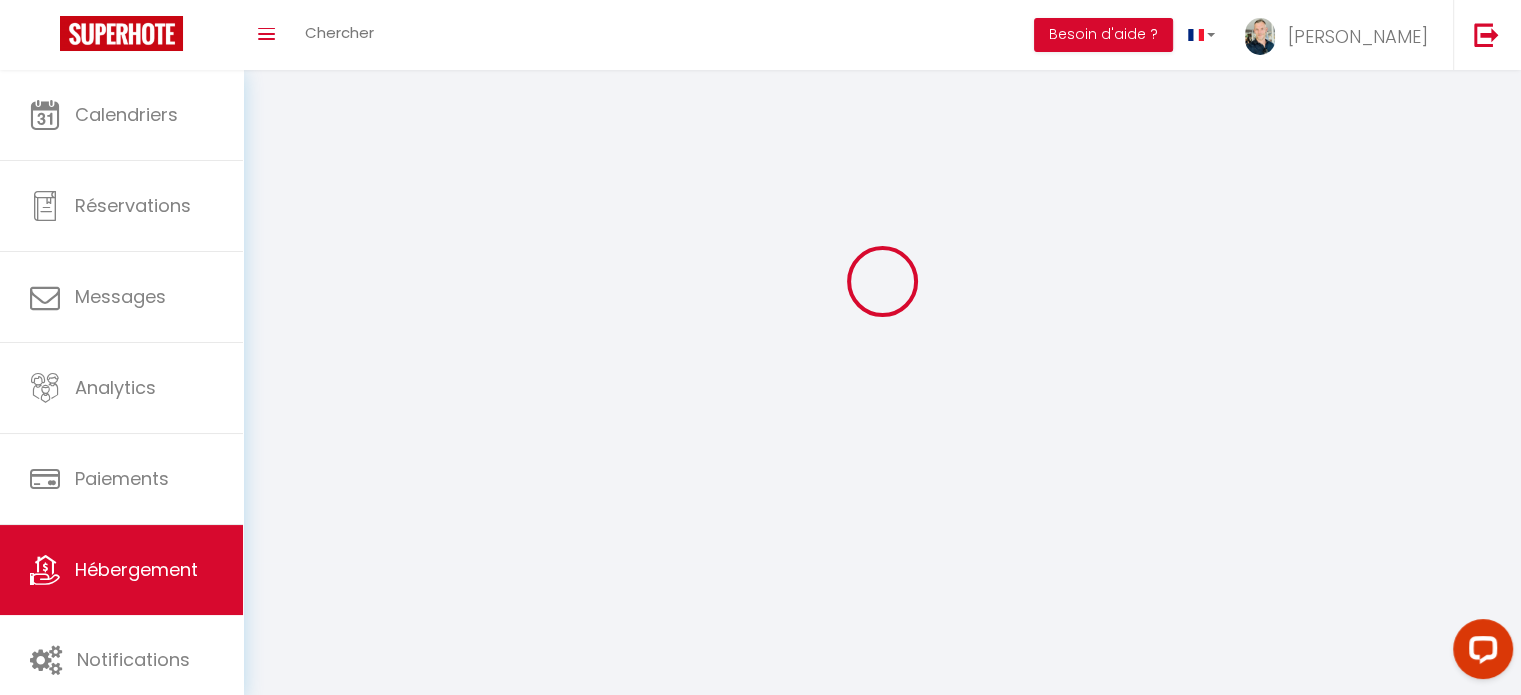 scroll, scrollTop: 0, scrollLeft: 0, axis: both 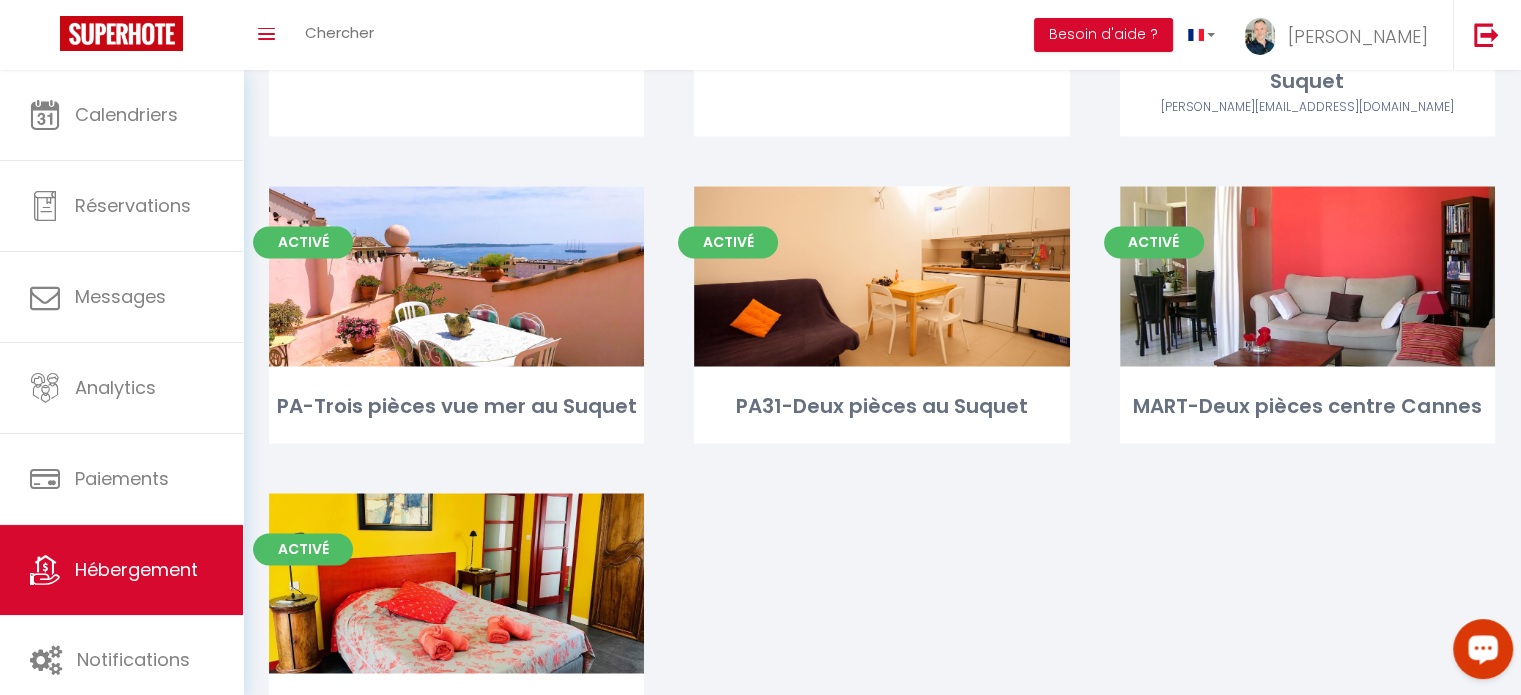 click on "Activé
Editer
CROIS6-Deux pièces Luxe face Palais   Activé
Editer
MAC101-Deux pièces rue Macé   [EMAIL_ADDRESS][DOMAIN_NAME] Activé
Editer
MAC103-[GEOGRAPHIC_DATA]   [EMAIL_ADDRESS][DOMAIN_NAME] Activé
Editer
MAC104-[GEOGRAPHIC_DATA]   [EMAIL_ADDRESS][DOMAIN_NAME] Activé
Editer
MAC201-[GEOGRAPHIC_DATA]   [EMAIL_ADDRESS][DOMAIN_NAME] Activé
Editer
LEC6-[GEOGRAPHIC_DATA] à côté de rue d'Antibes   [EMAIL_ADDRESS][DOMAIN_NAME] Activé
Editer
TU6-Trois pièces derrière CARLTON   [EMAIL_ADDRESS][DOMAIN_NAME] Activé
Editer
LTM22-Deux pièces Luxe face au MARTINEZ   [EMAIL_ADDRESS][DOMAIN_NAME] Activé
Editer
LTM14-Trois pièces face au MARTINEZ   [EMAIL_ADDRESS][DOMAIN_NAME]" at bounding box center [882, -1078] 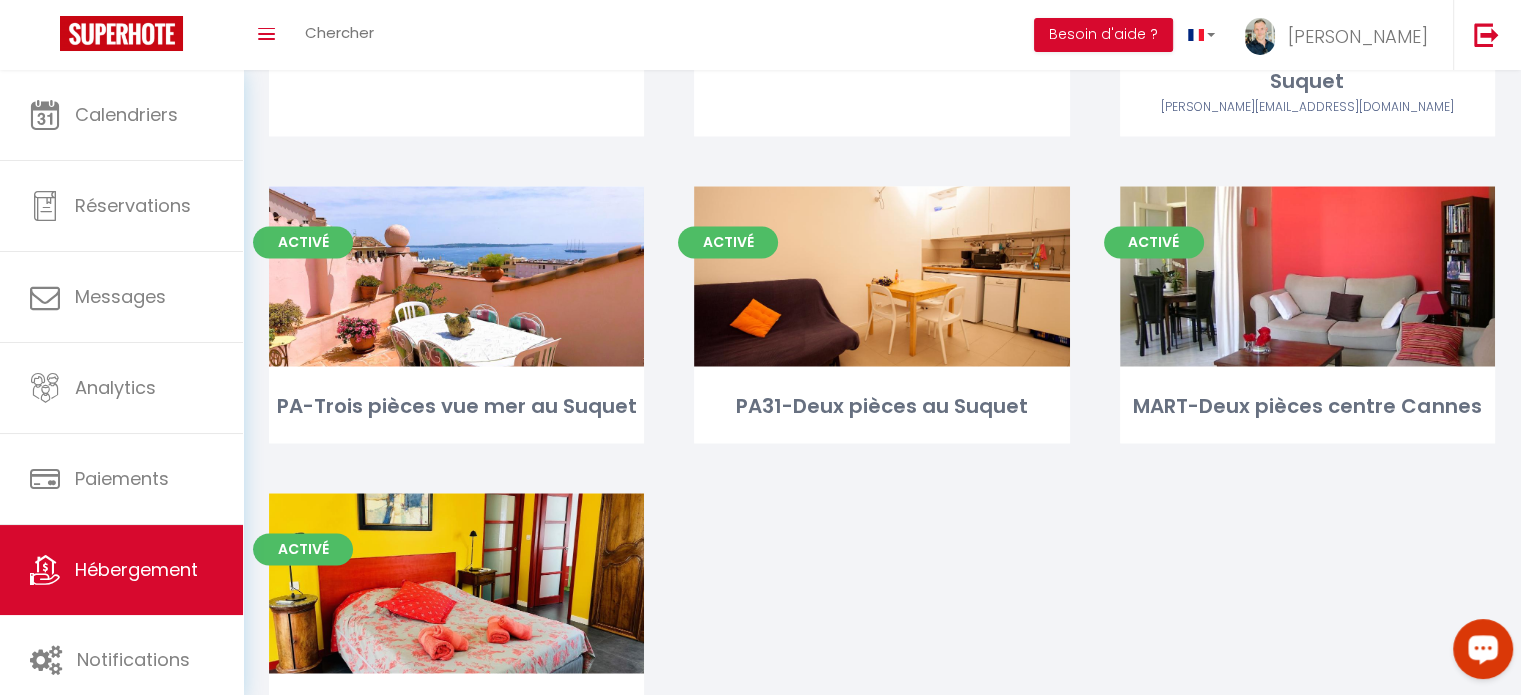 scroll, scrollTop: 3185, scrollLeft: 0, axis: vertical 